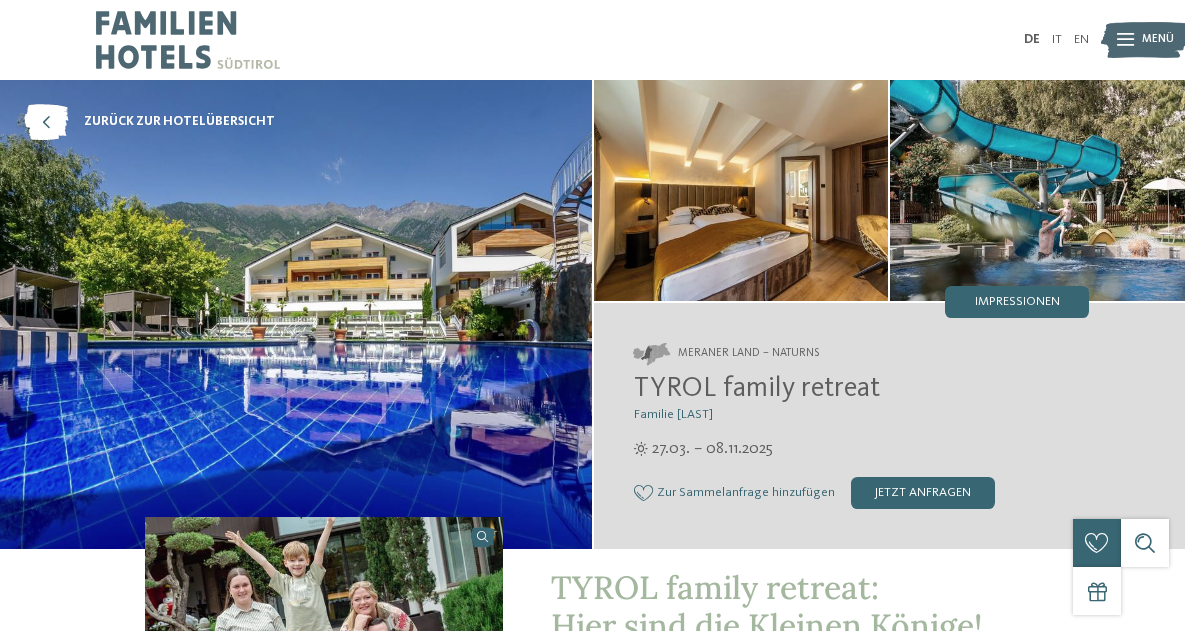 scroll, scrollTop: 0, scrollLeft: 0, axis: both 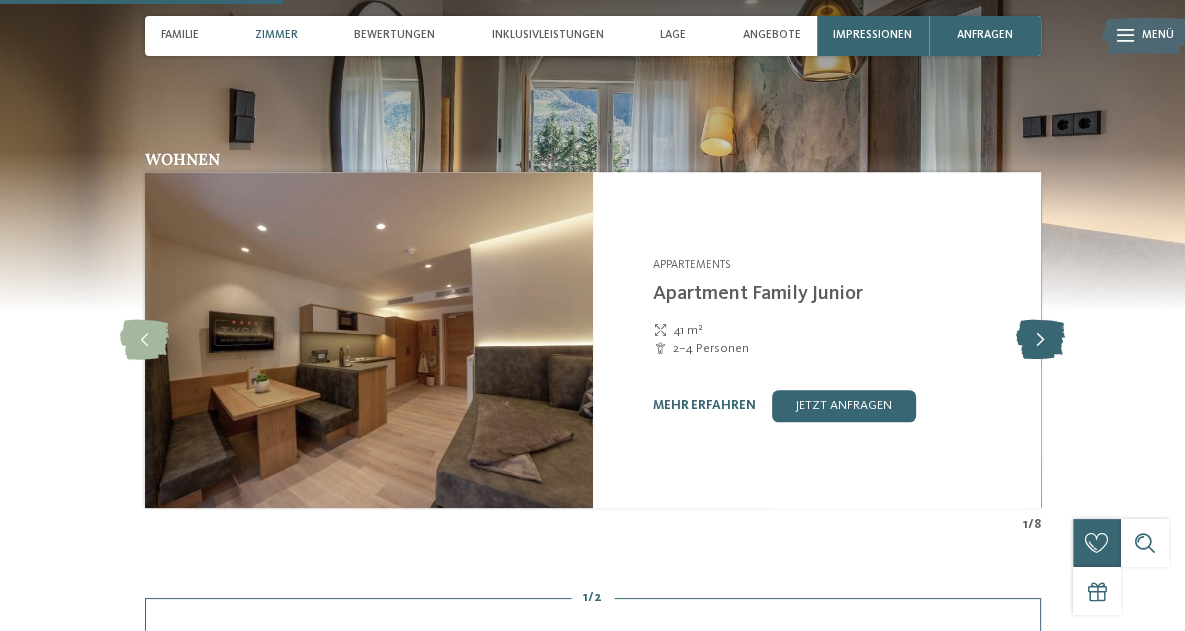 click at bounding box center (1040, 340) 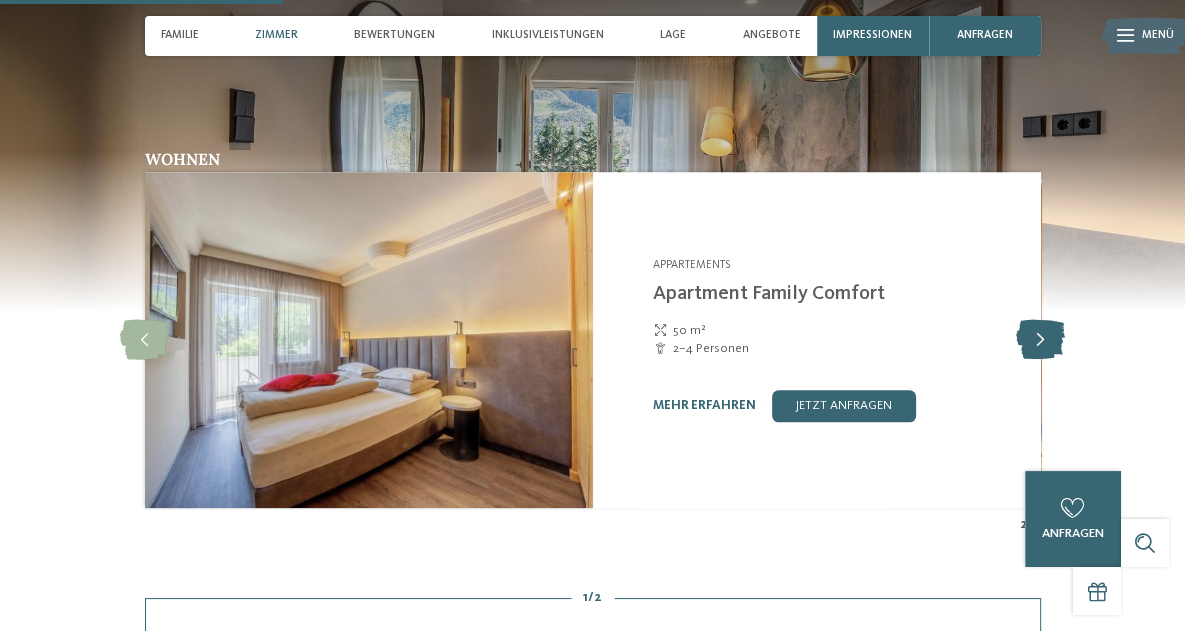 click at bounding box center [1040, 340] 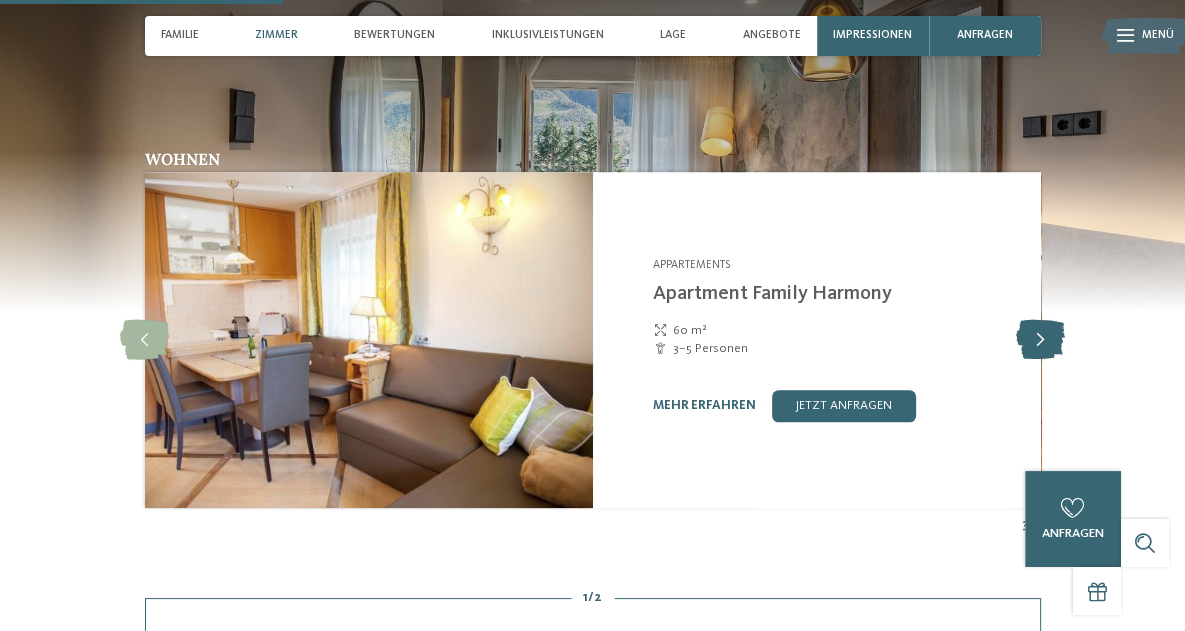 click at bounding box center (1040, 340) 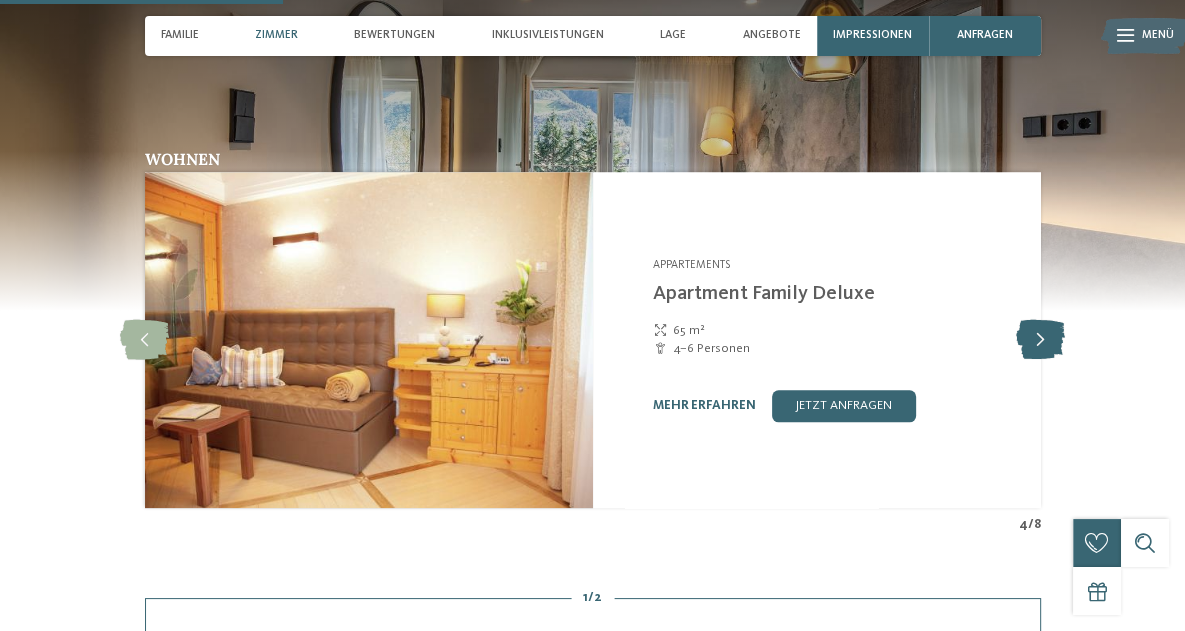 click at bounding box center [1040, 340] 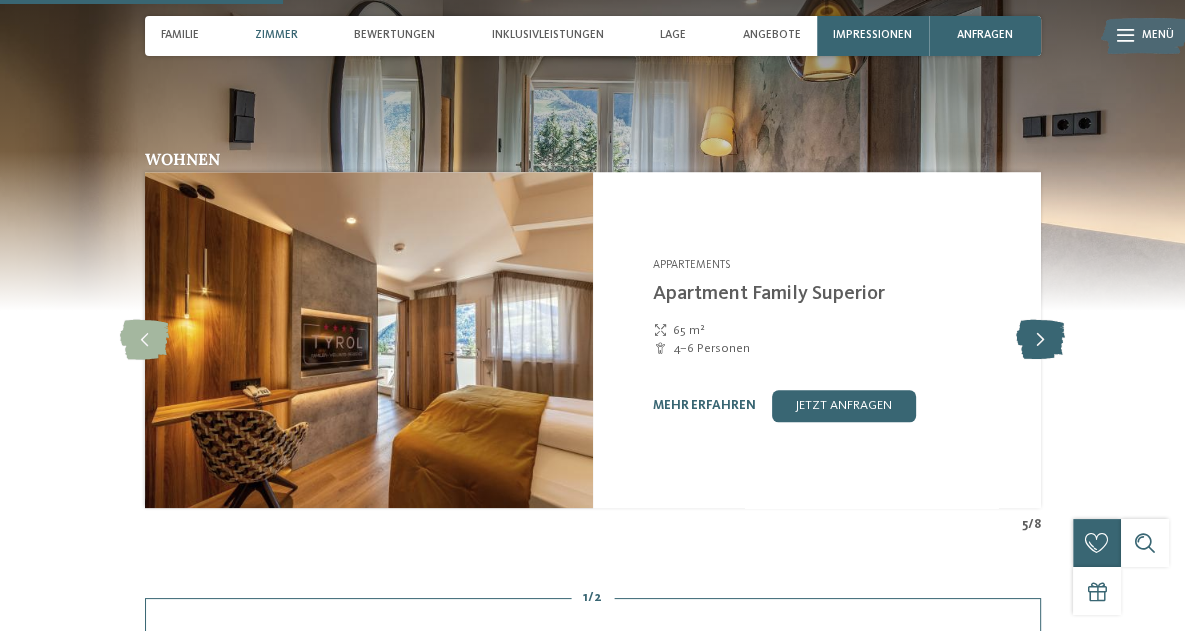 click at bounding box center [1040, 340] 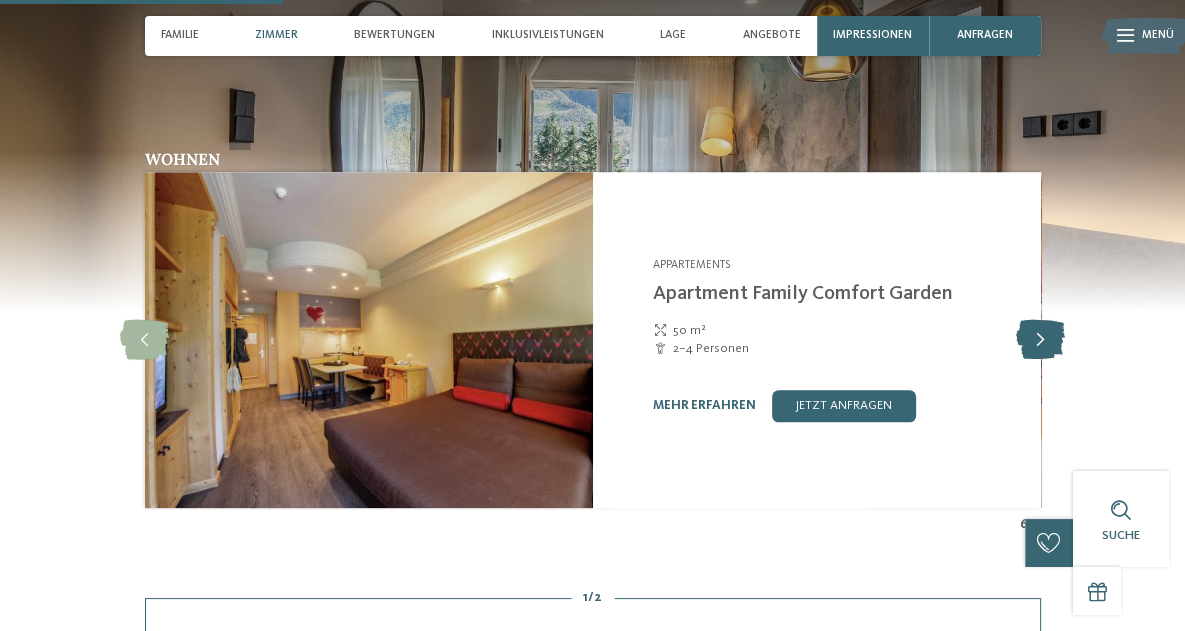click at bounding box center [1040, 340] 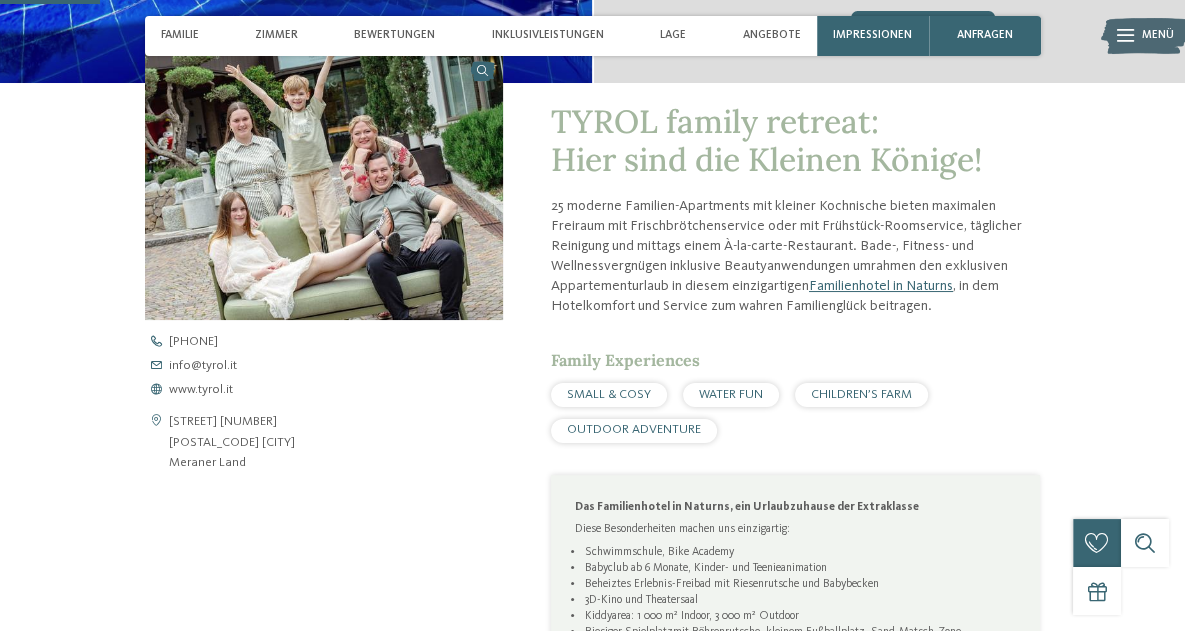 scroll, scrollTop: 465, scrollLeft: 0, axis: vertical 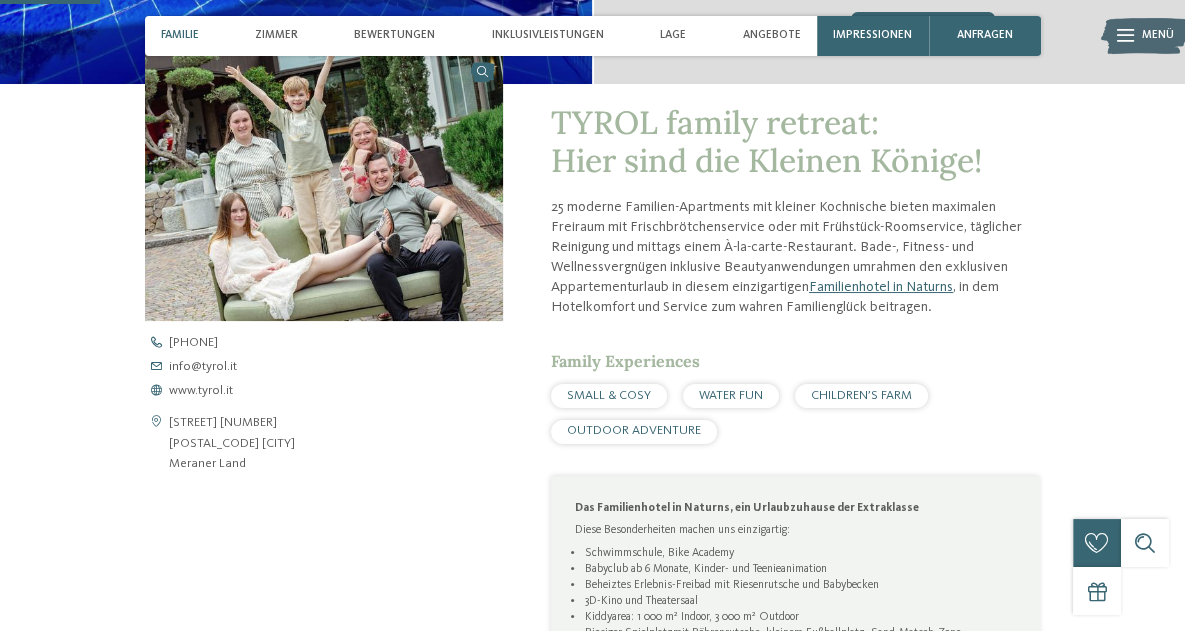 click on "Familie" at bounding box center (180, 35) 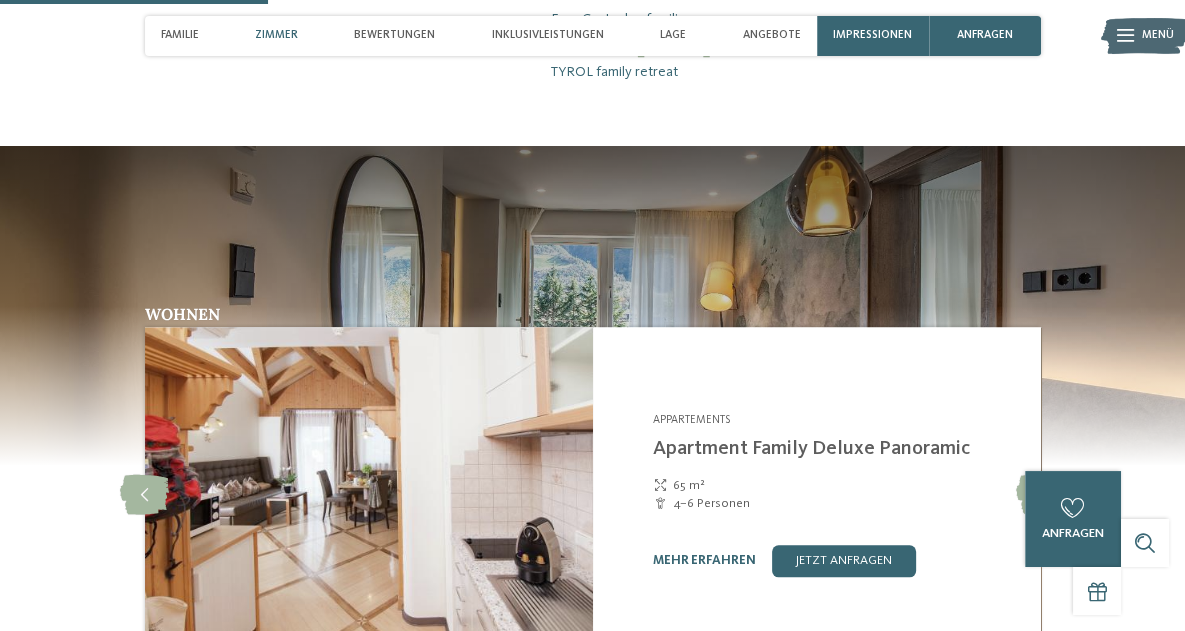 scroll, scrollTop: 1265, scrollLeft: 0, axis: vertical 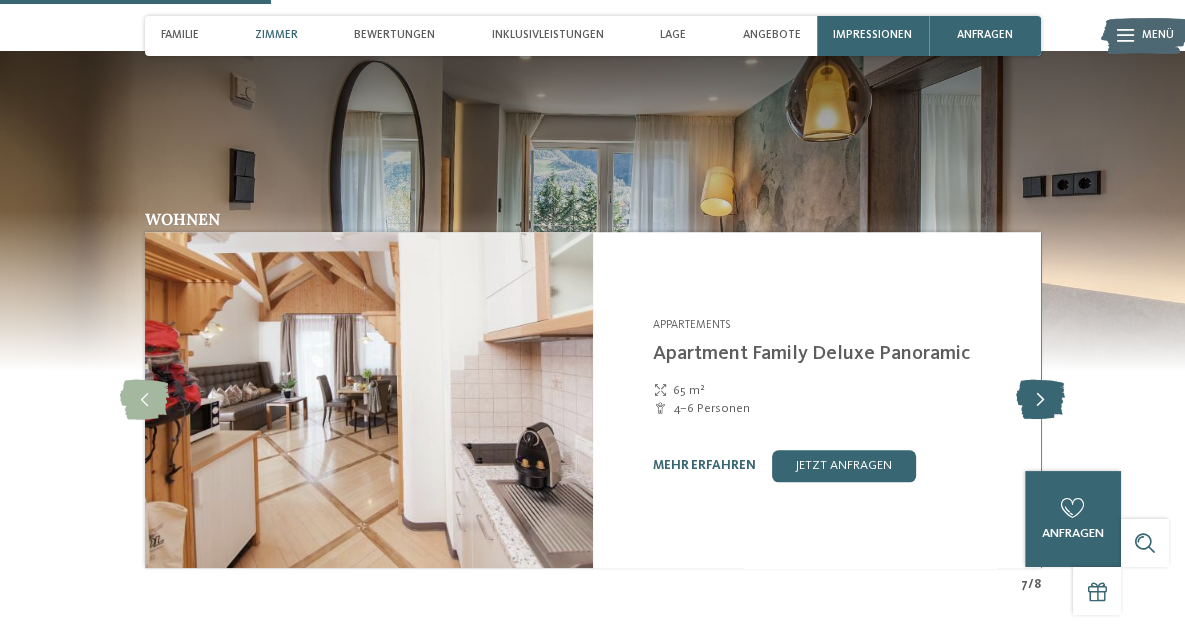 click at bounding box center (1040, 400) 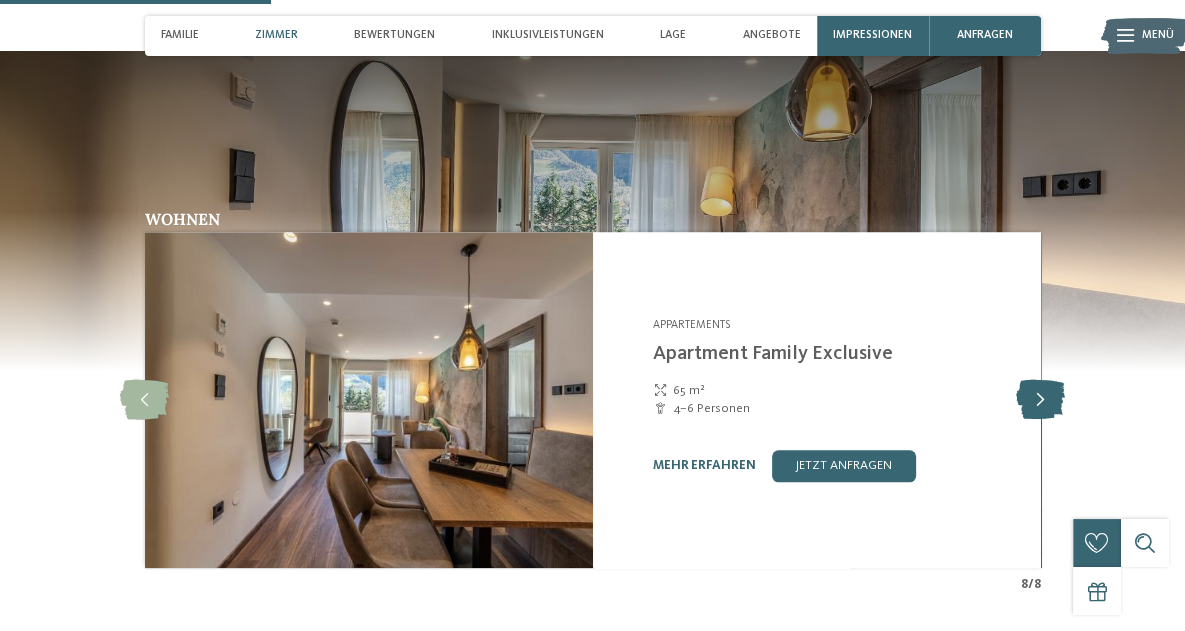 click at bounding box center (1040, 400) 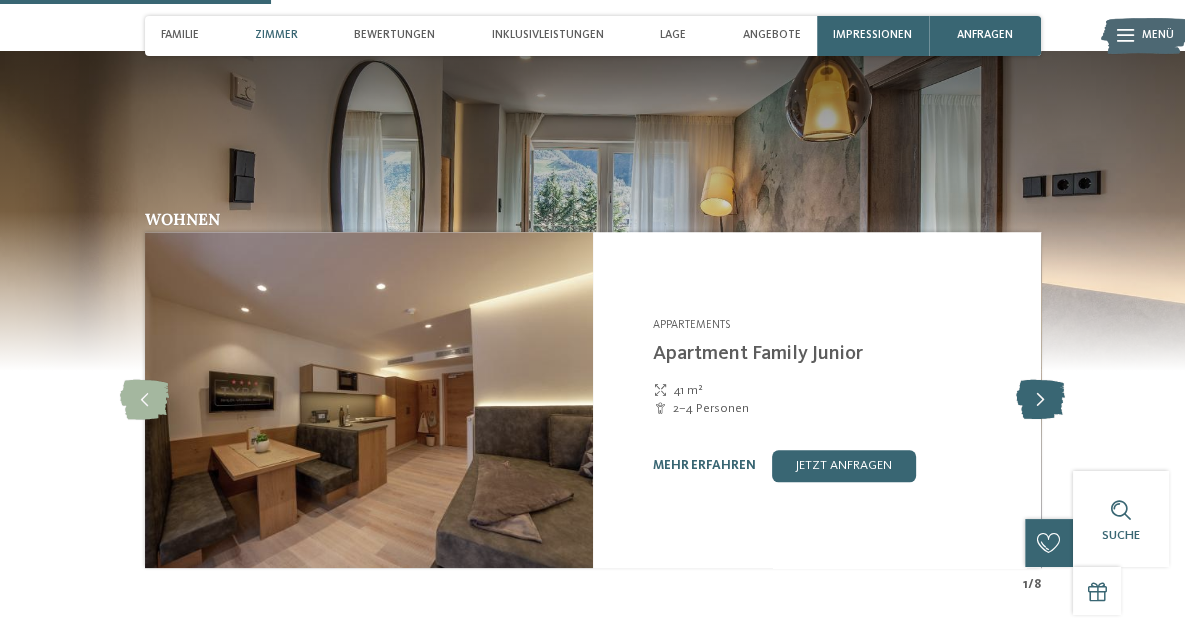 click at bounding box center [1040, 400] 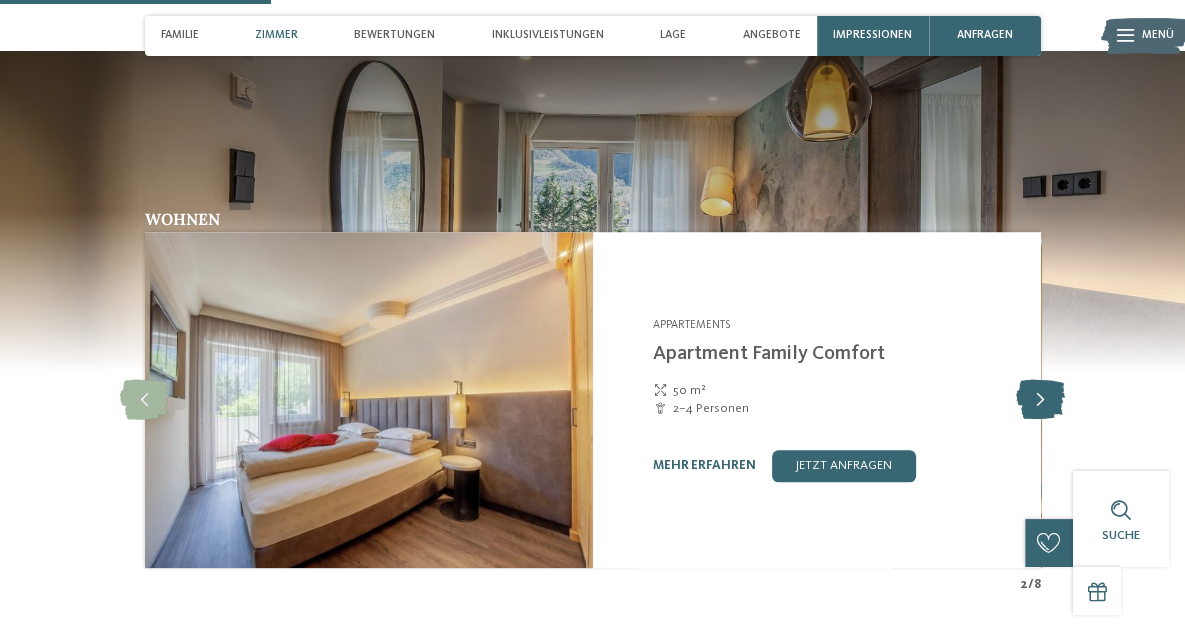 click at bounding box center (1040, 400) 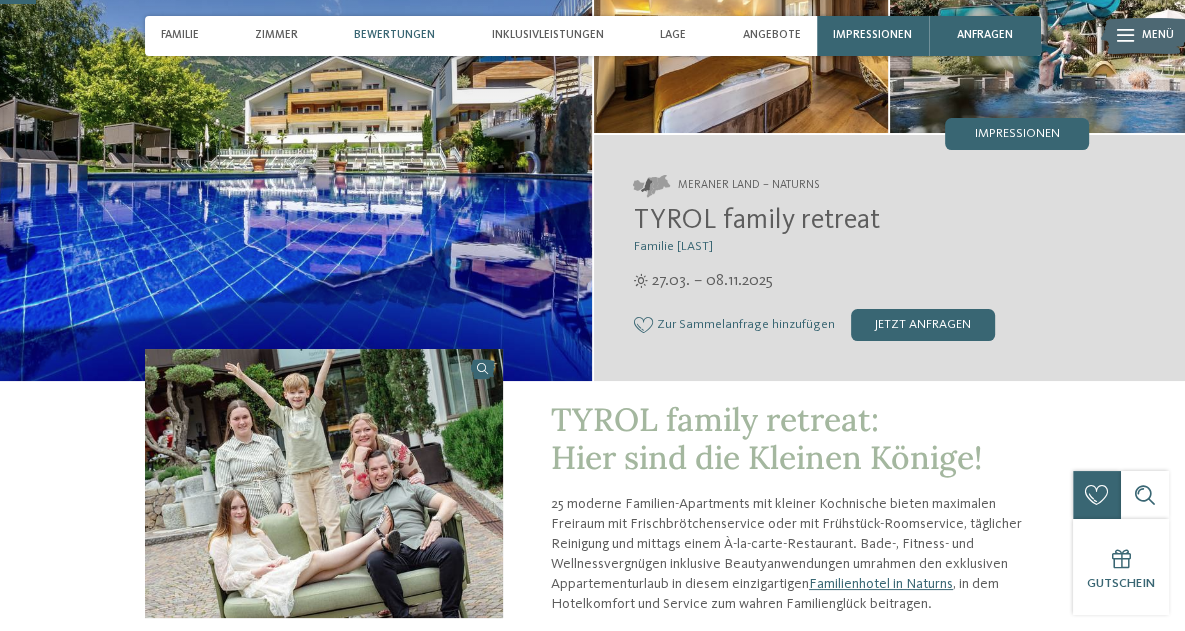 scroll, scrollTop: 162, scrollLeft: 0, axis: vertical 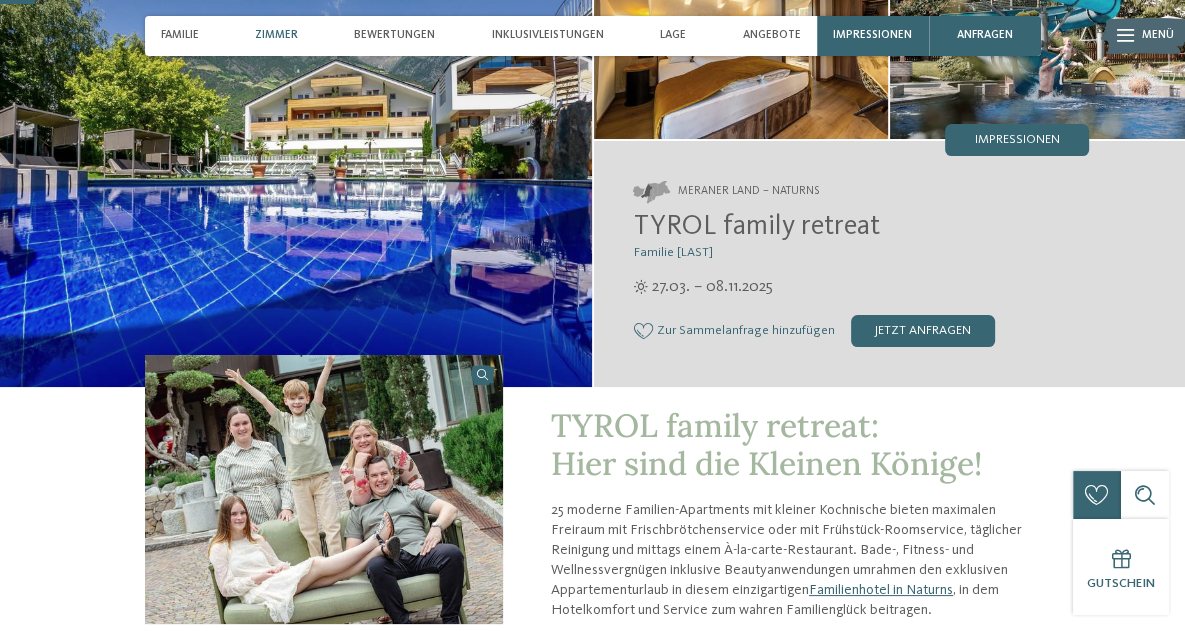 click on "Zimmer" at bounding box center [276, 35] 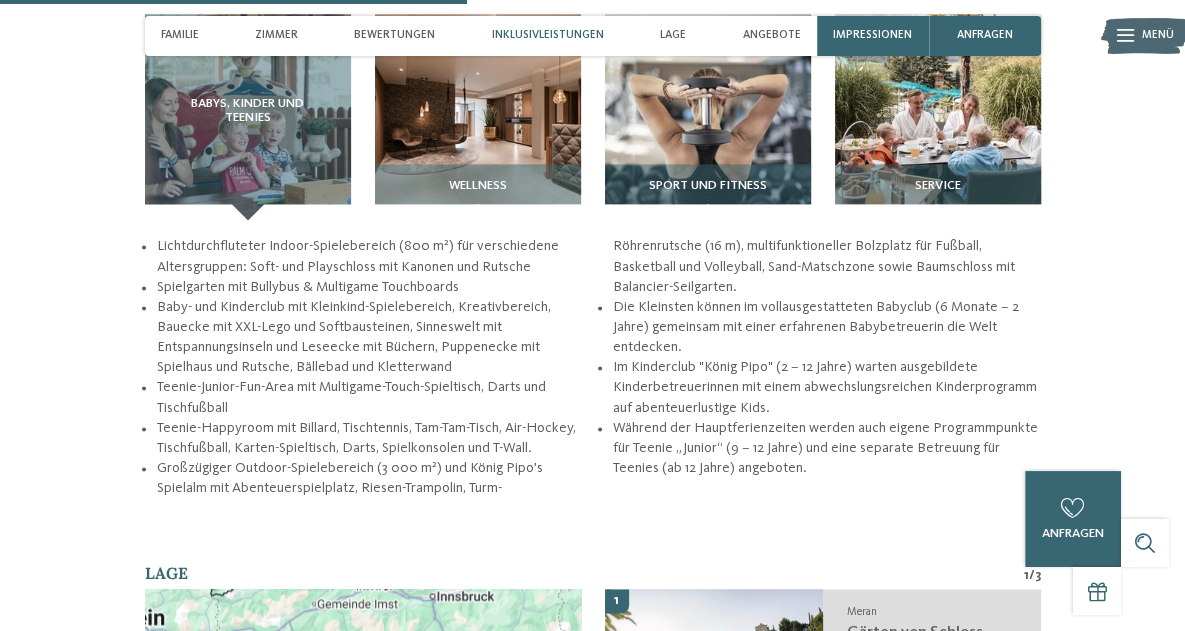 scroll, scrollTop: 2194, scrollLeft: 0, axis: vertical 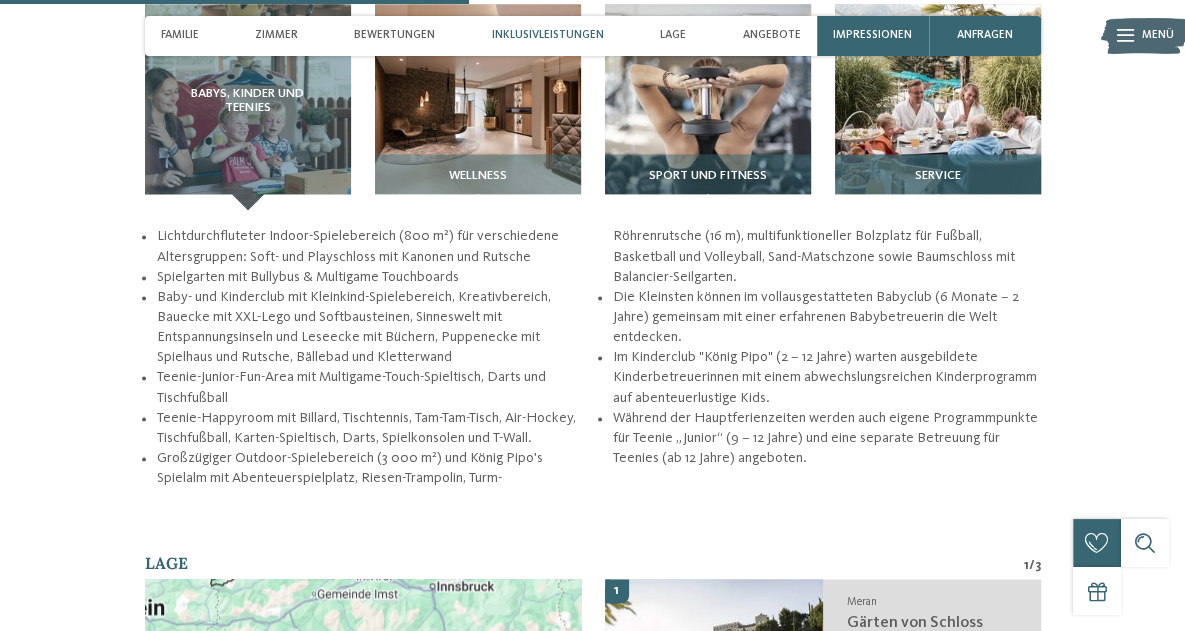 click at bounding box center (938, 107) 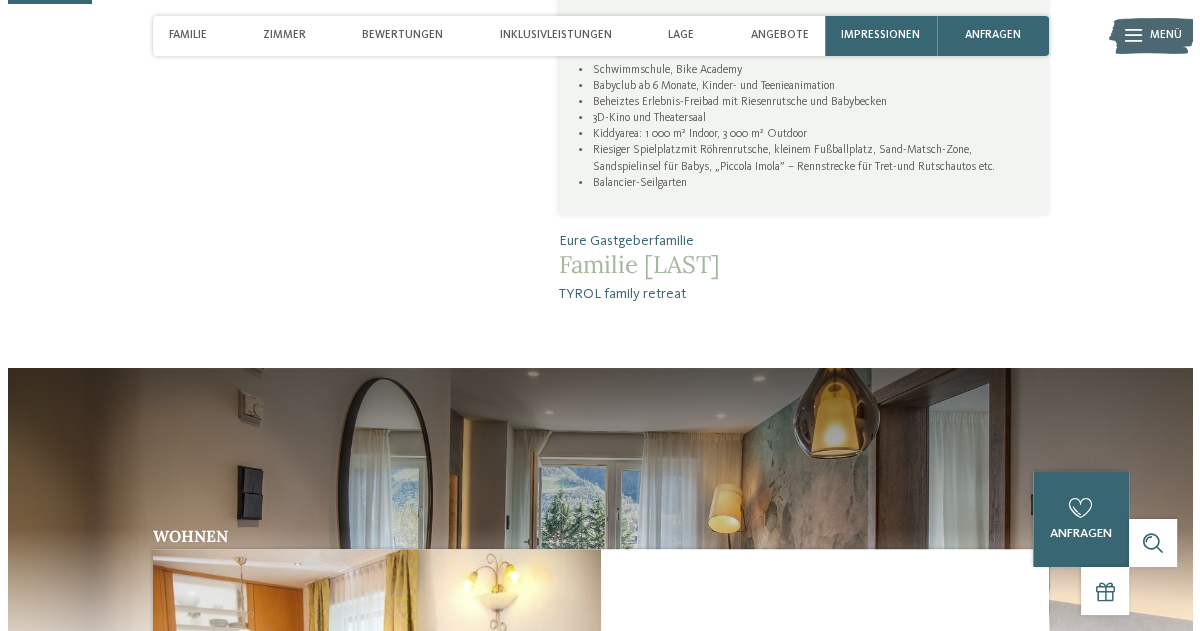 scroll, scrollTop: 0, scrollLeft: 0, axis: both 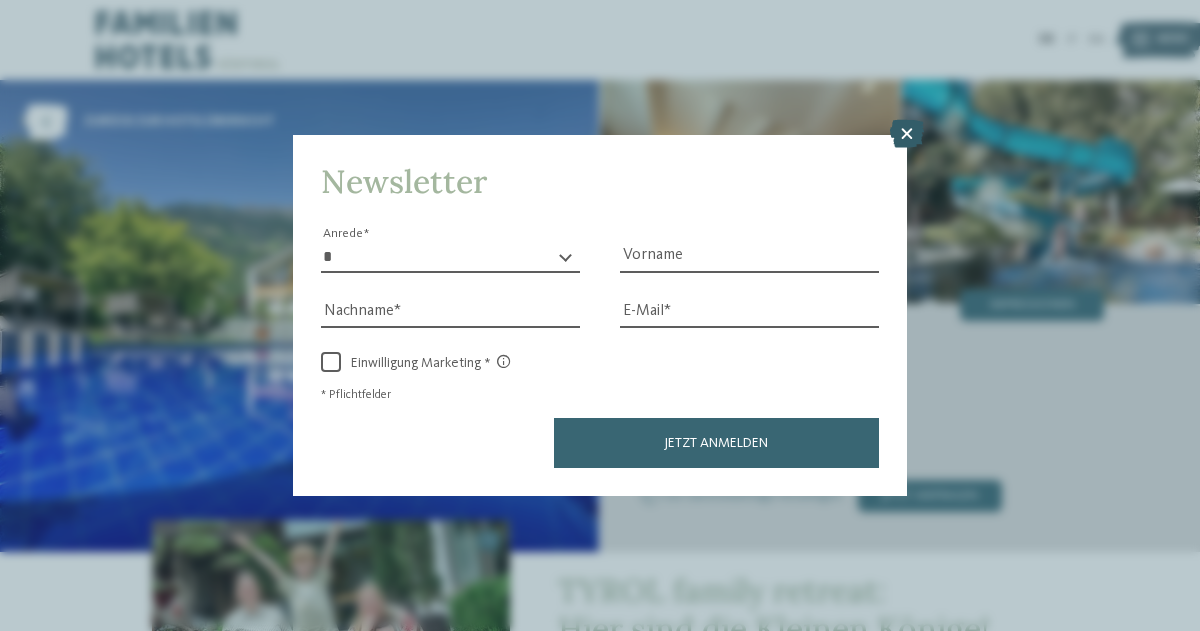 click at bounding box center (907, 134) 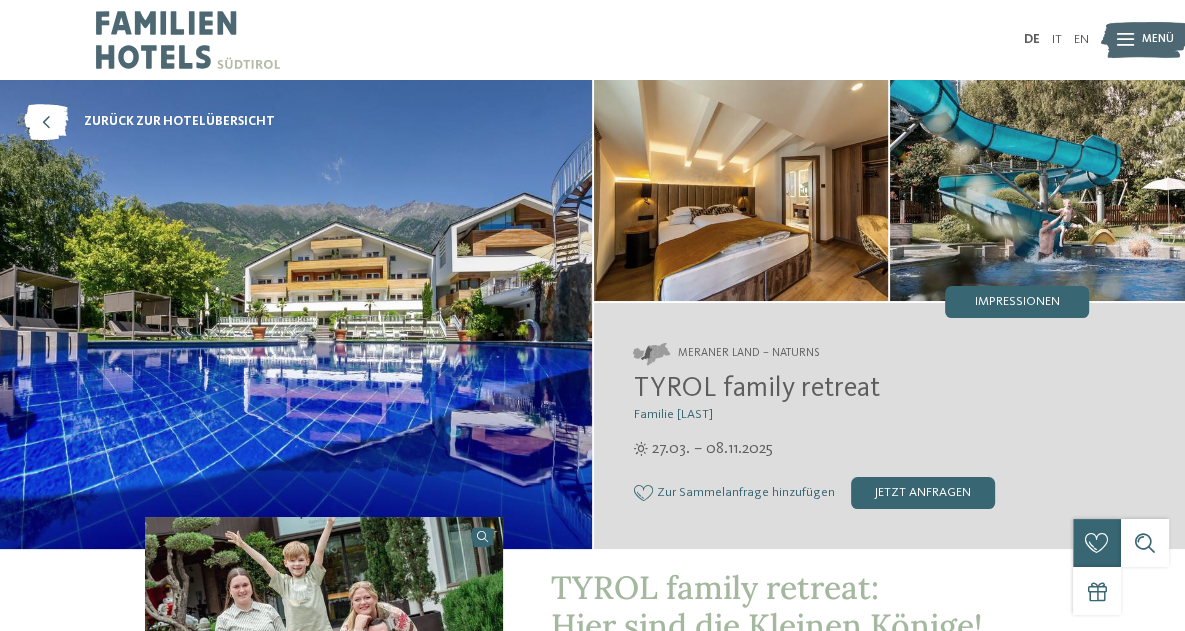 click on "Menü" at bounding box center [1158, 40] 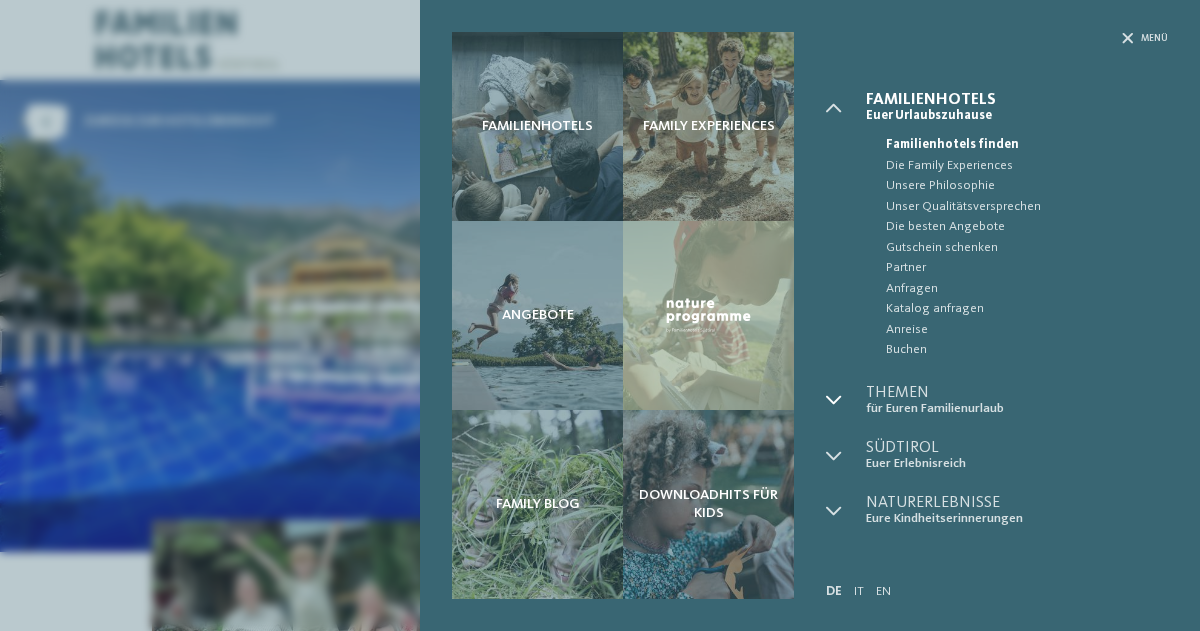 click at bounding box center (834, 400) 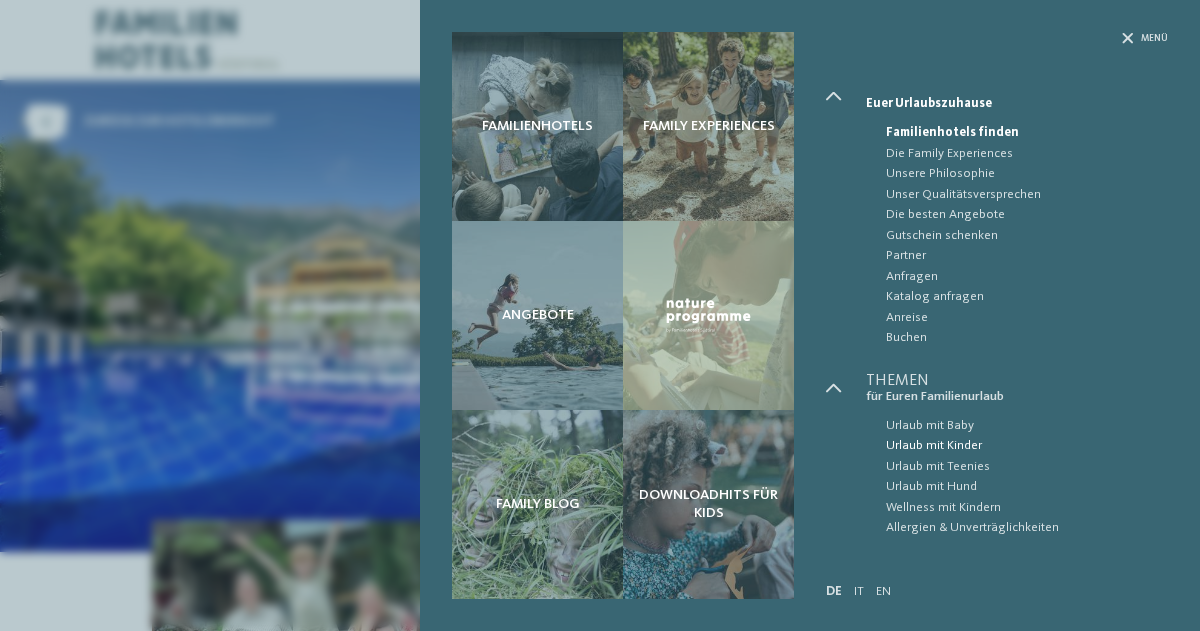 scroll, scrollTop: 18, scrollLeft: 0, axis: vertical 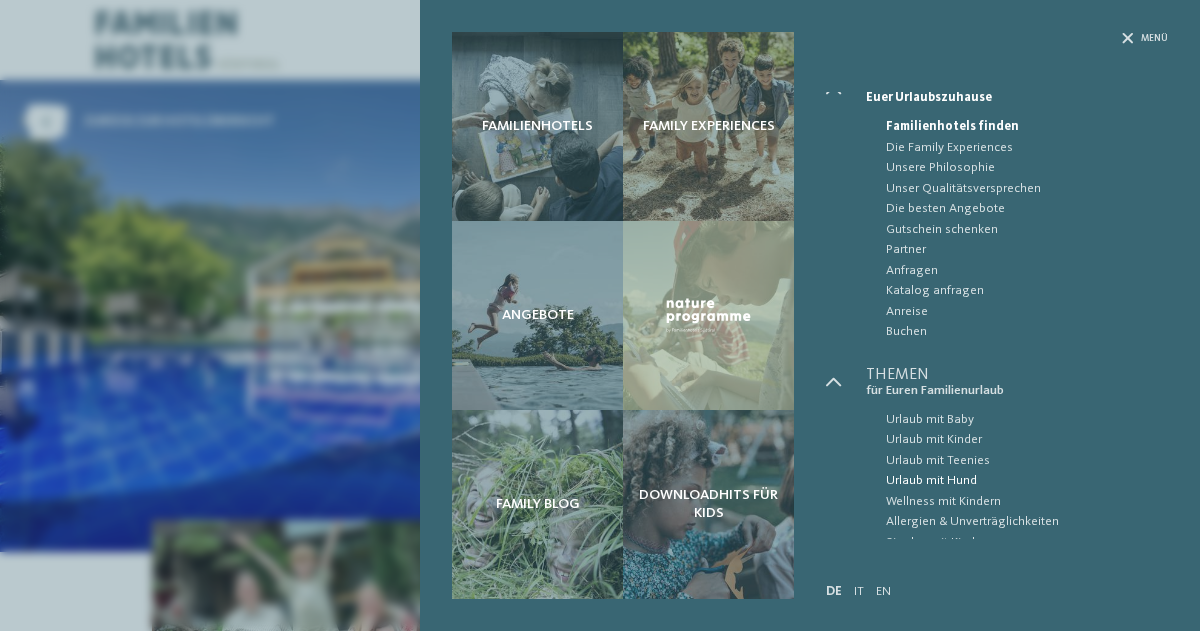 click on "Urlaub mit Hund" at bounding box center (1027, 481) 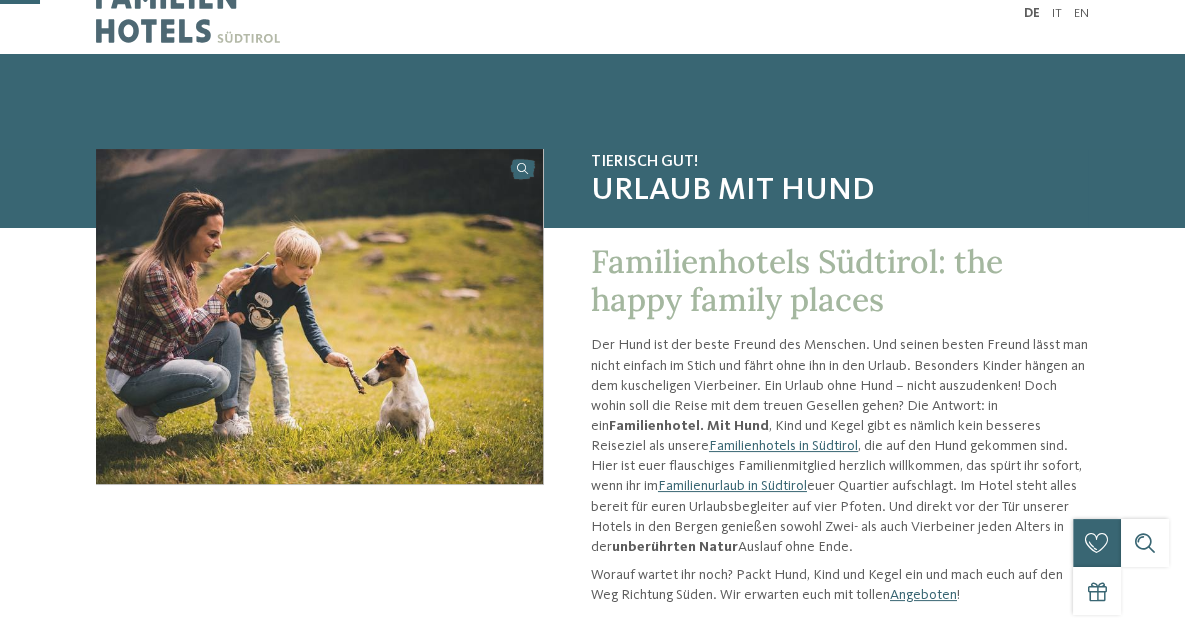 scroll, scrollTop: 104, scrollLeft: 0, axis: vertical 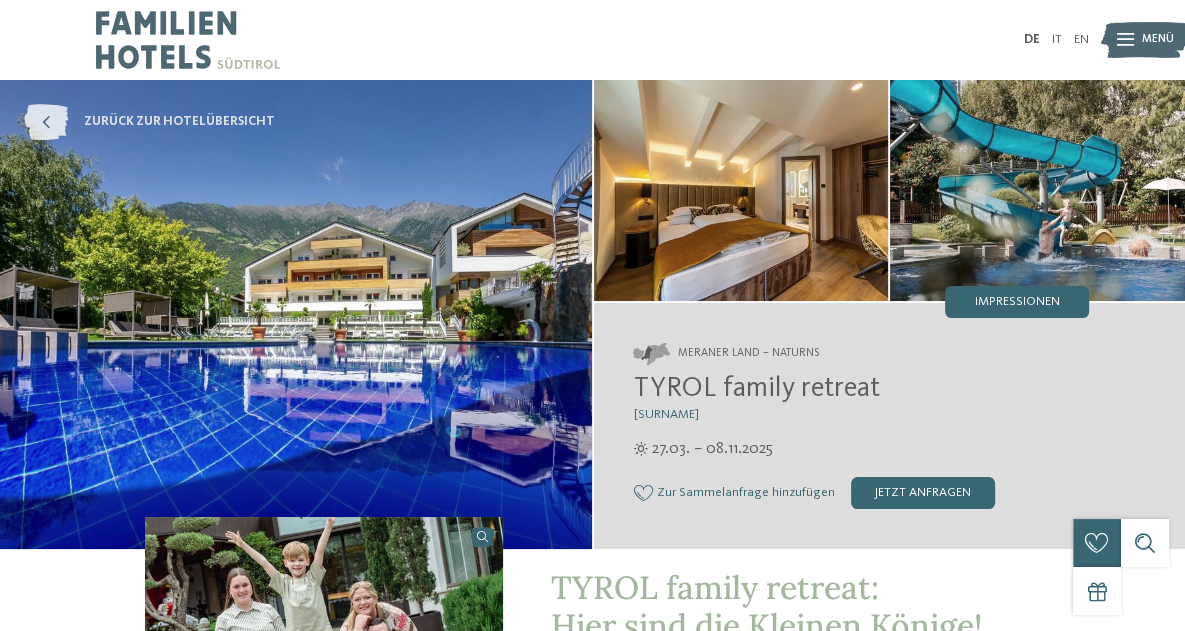 click at bounding box center (46, 122) 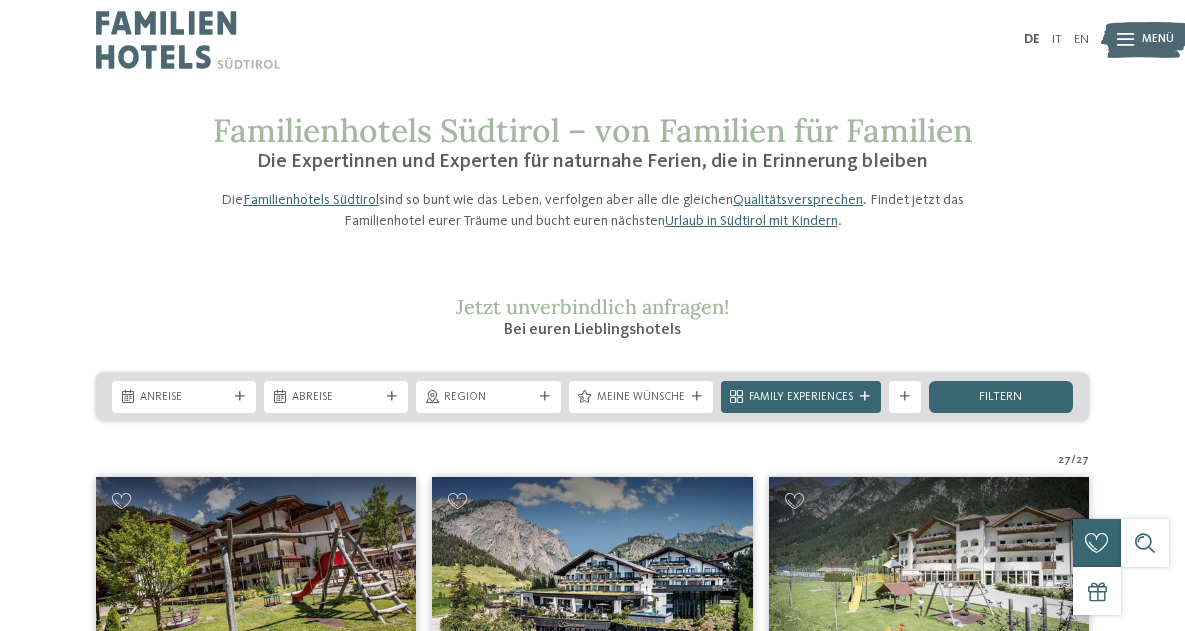 scroll, scrollTop: 0, scrollLeft: 0, axis: both 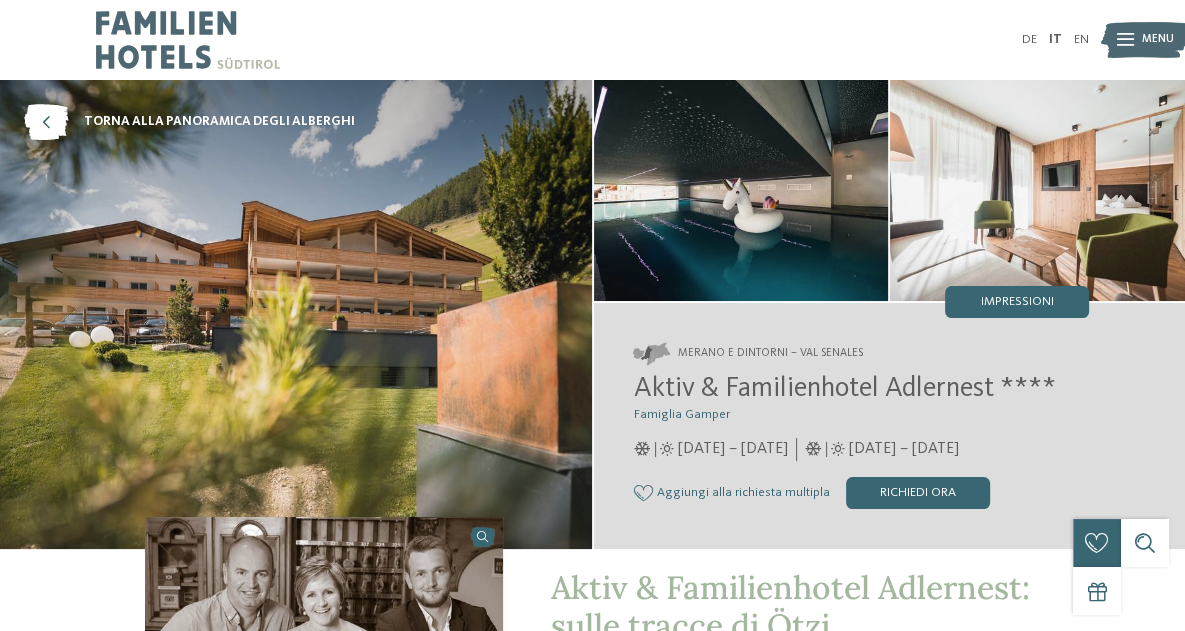click at bounding box center (188, 40) 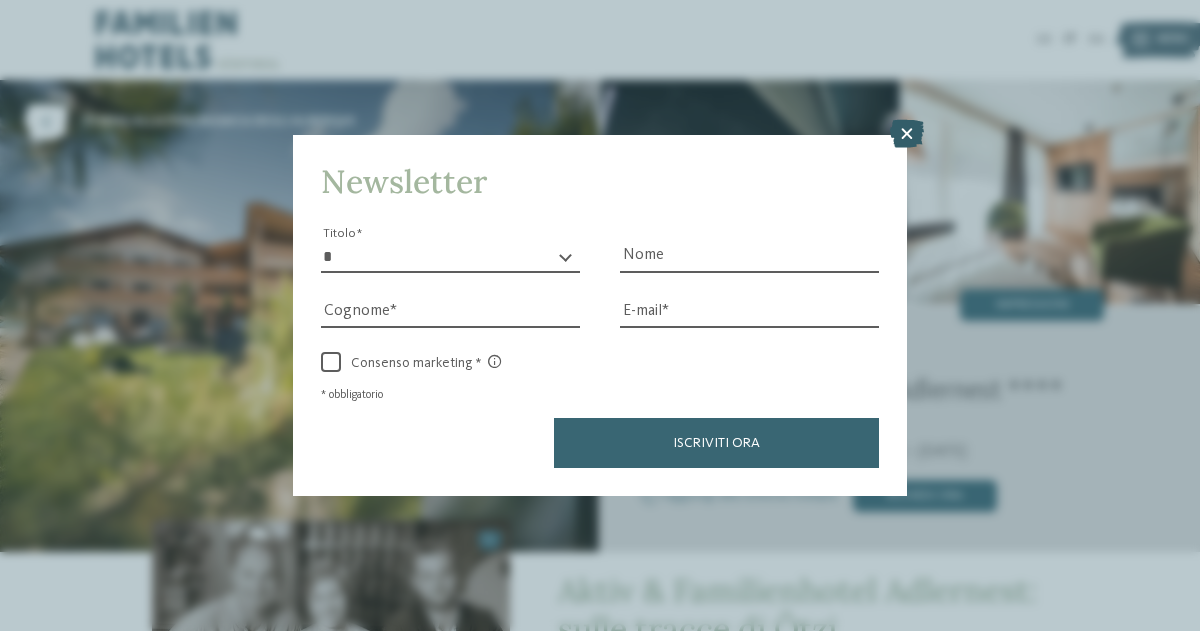 click at bounding box center [907, 134] 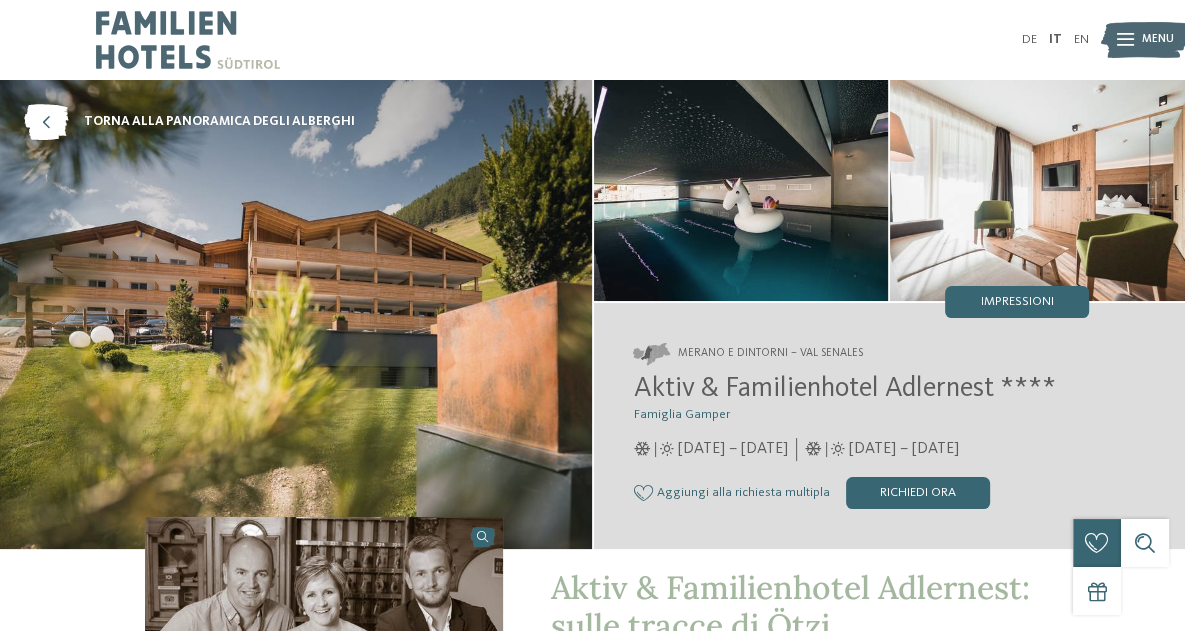 click at bounding box center [188, 40] 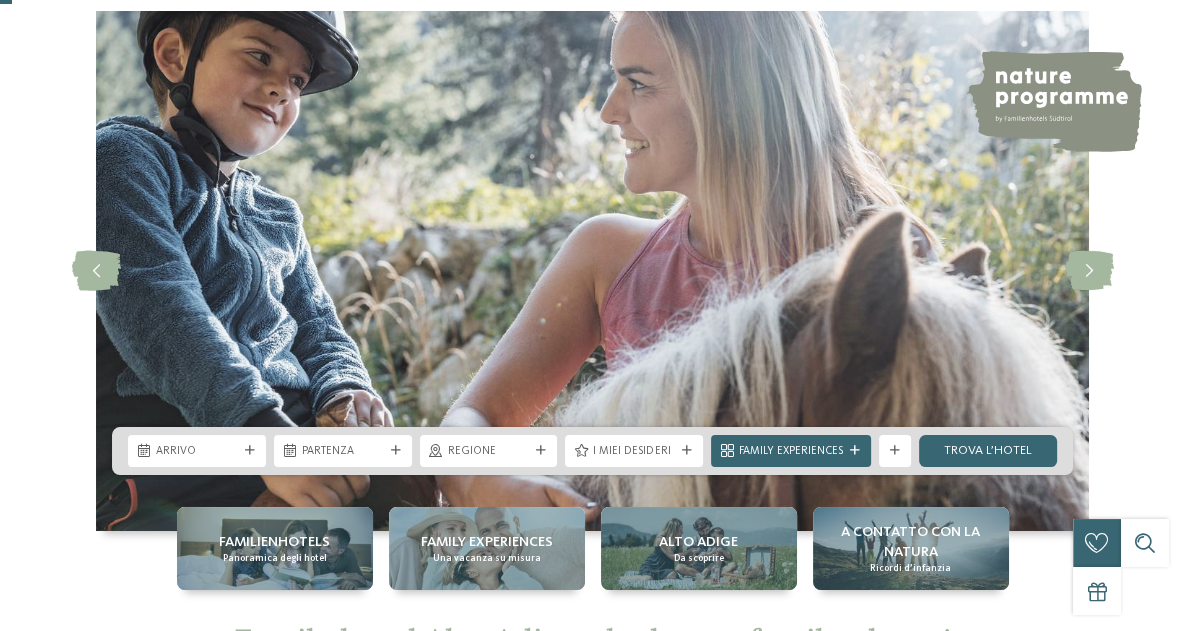 scroll, scrollTop: 149, scrollLeft: 0, axis: vertical 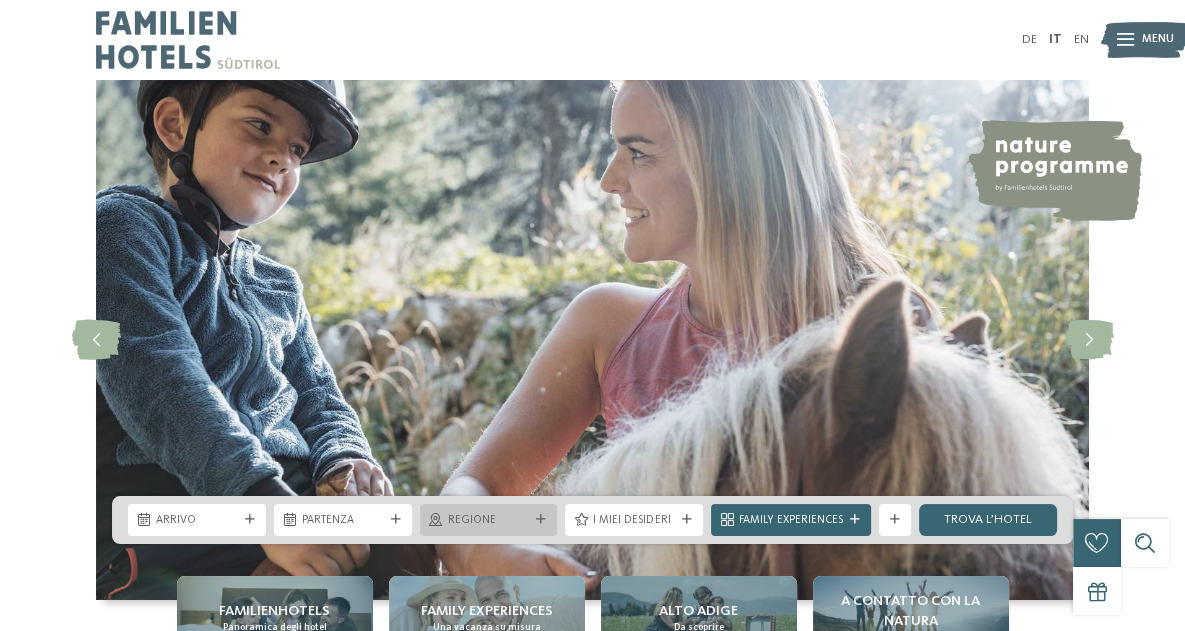 click at bounding box center [541, 520] 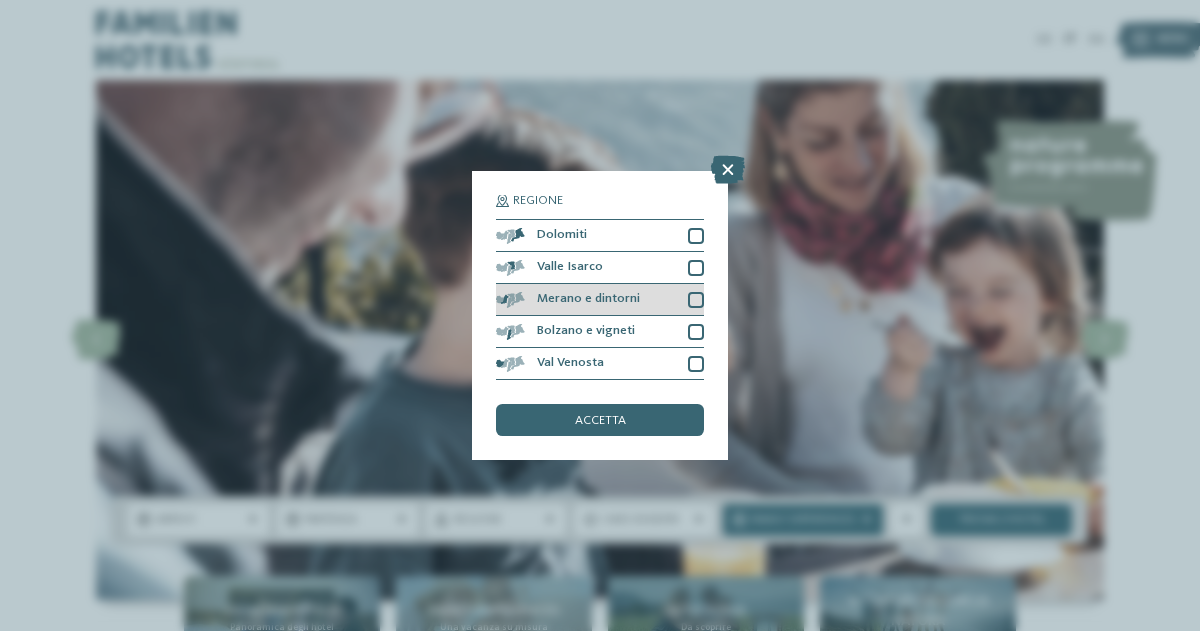 click at bounding box center [696, 300] 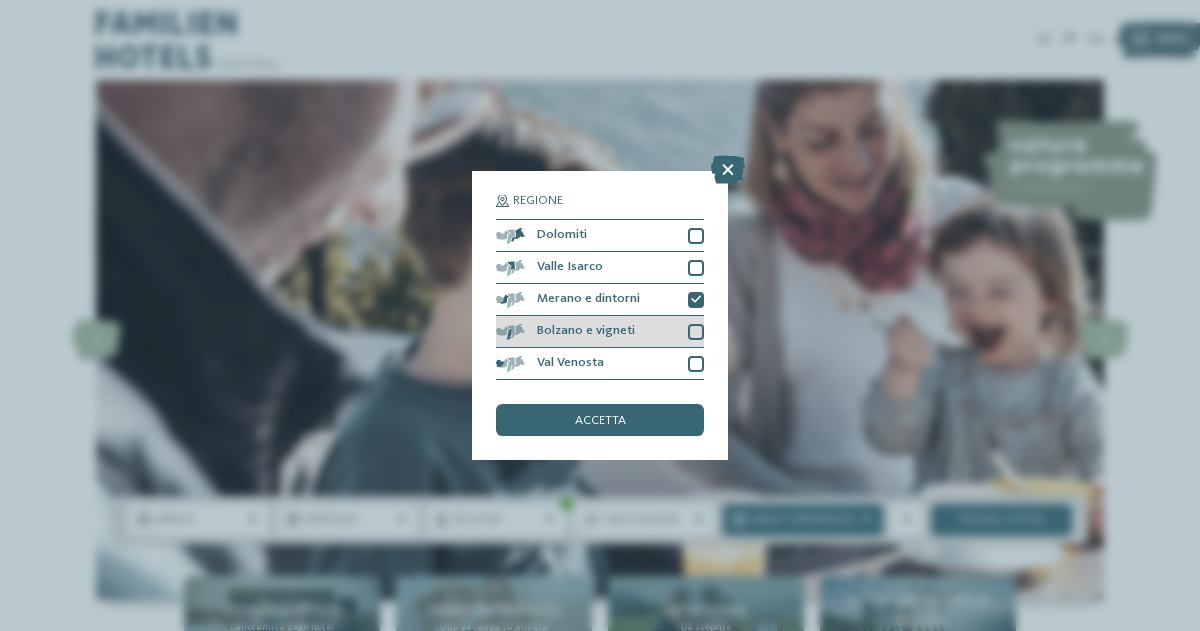click at bounding box center [696, 332] 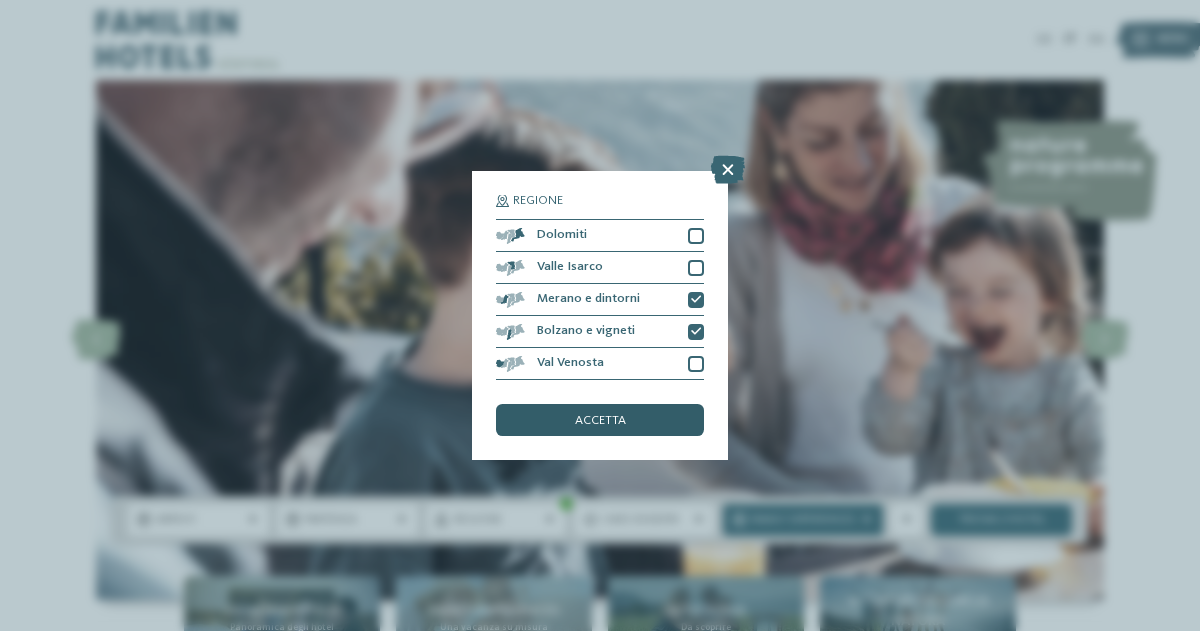 click on "accetta" at bounding box center (600, 420) 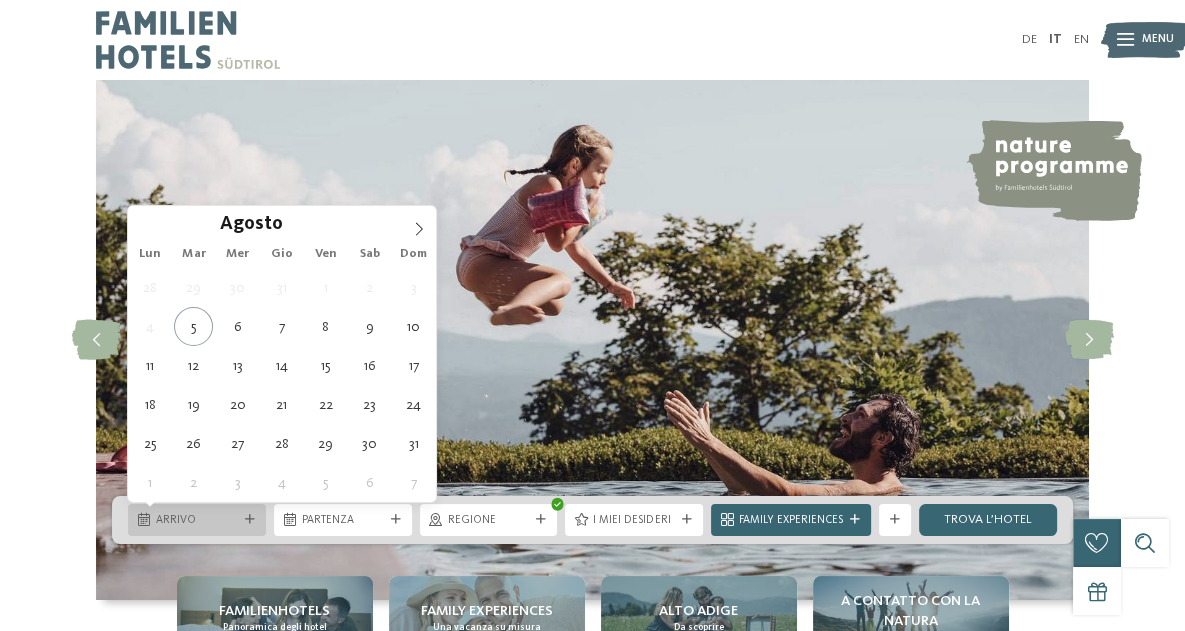 click at bounding box center [250, 520] 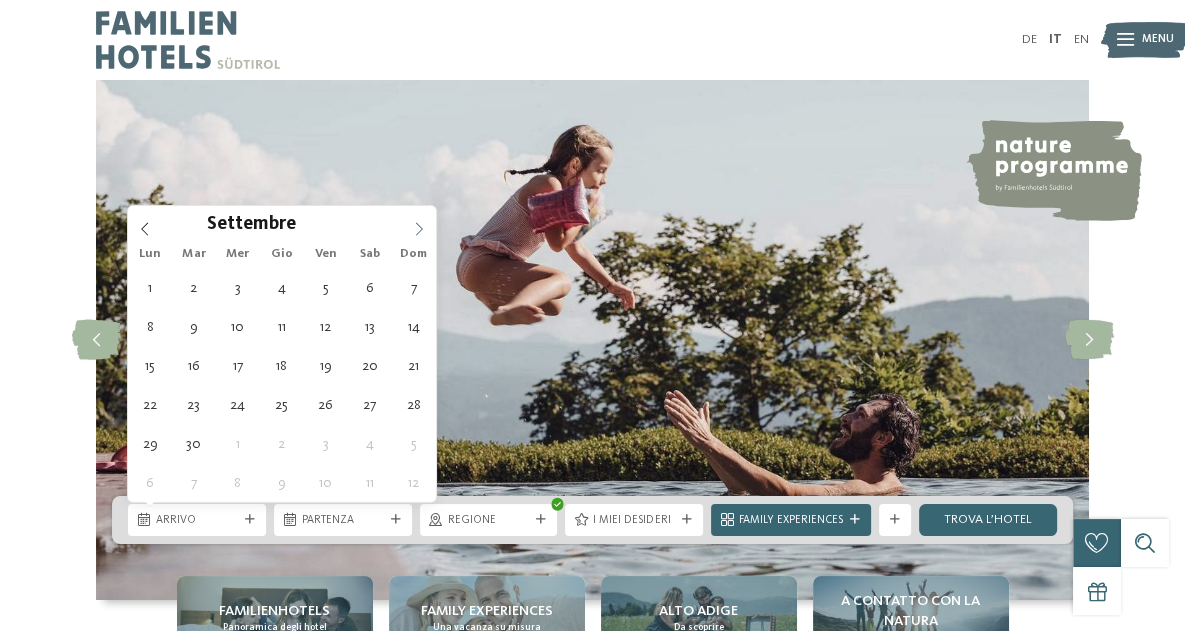 click 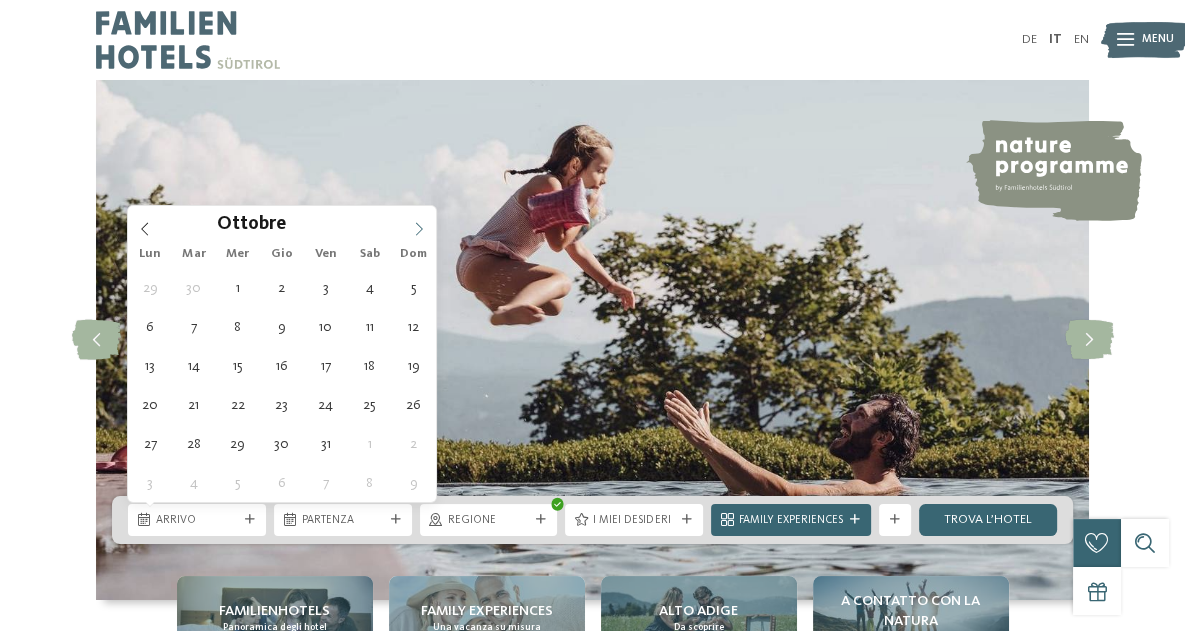 click 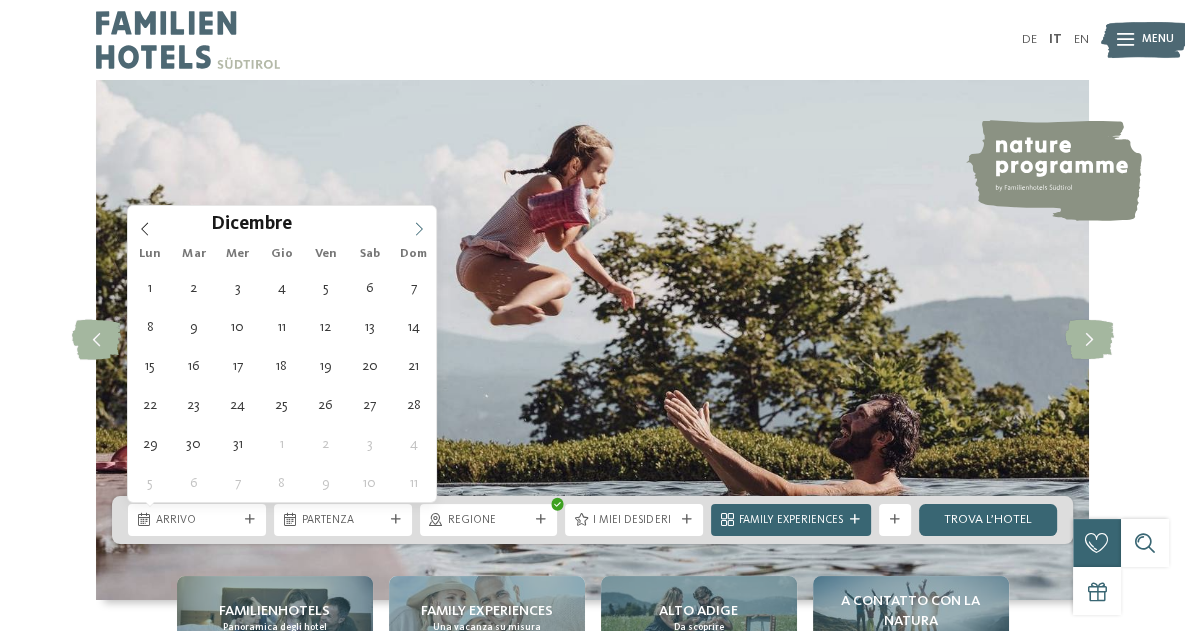 click 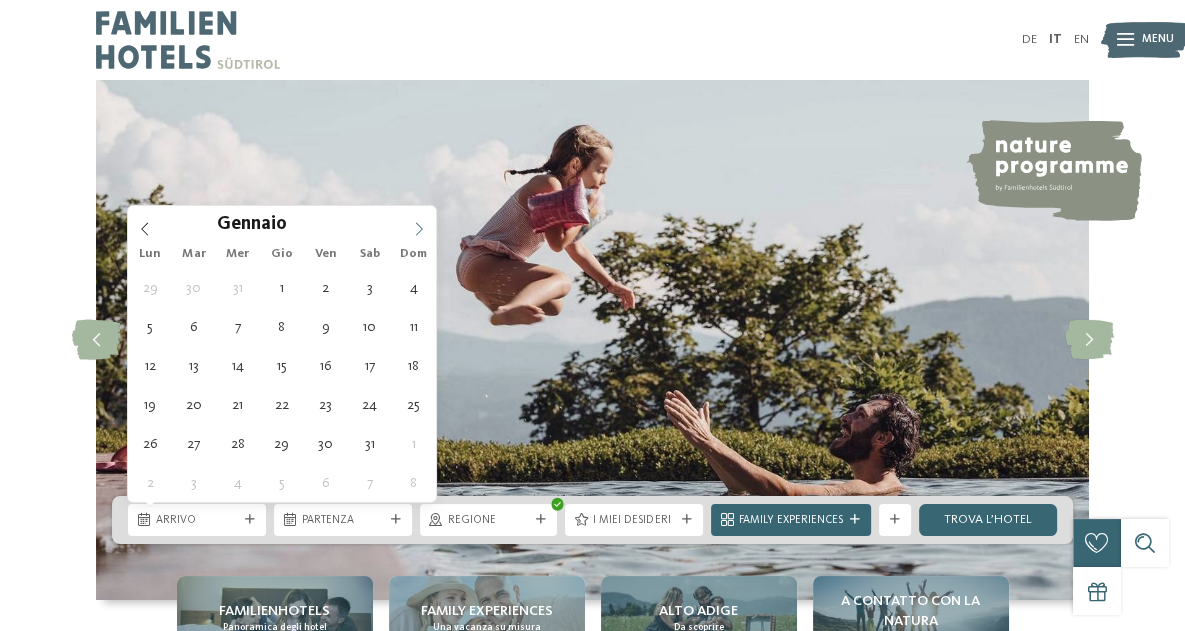 click 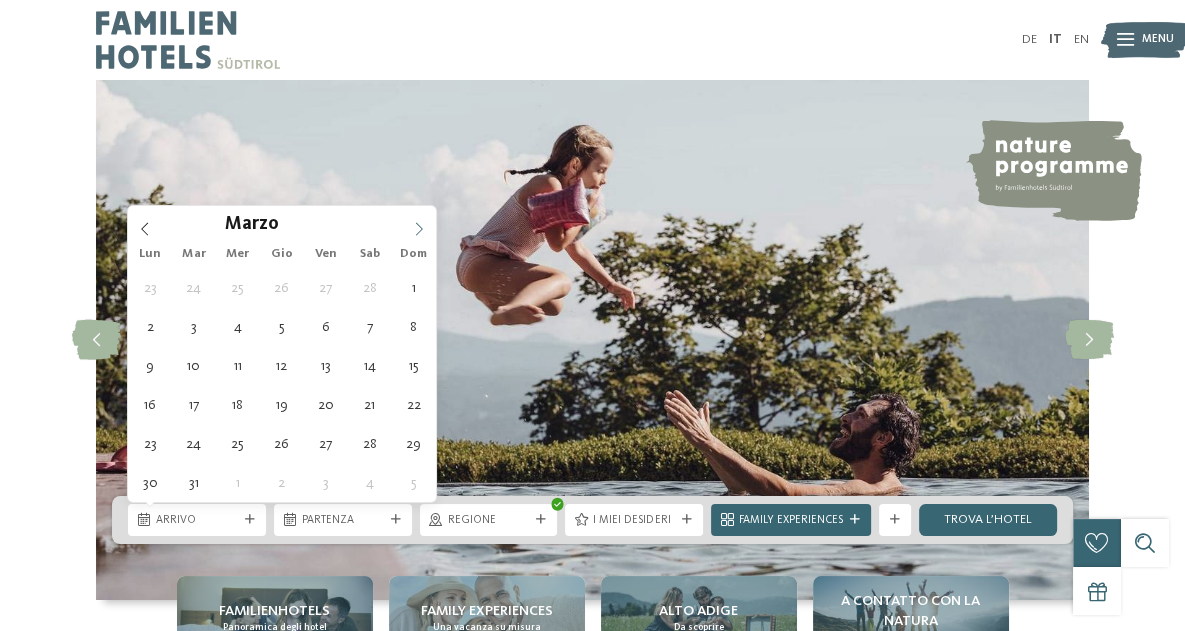 click 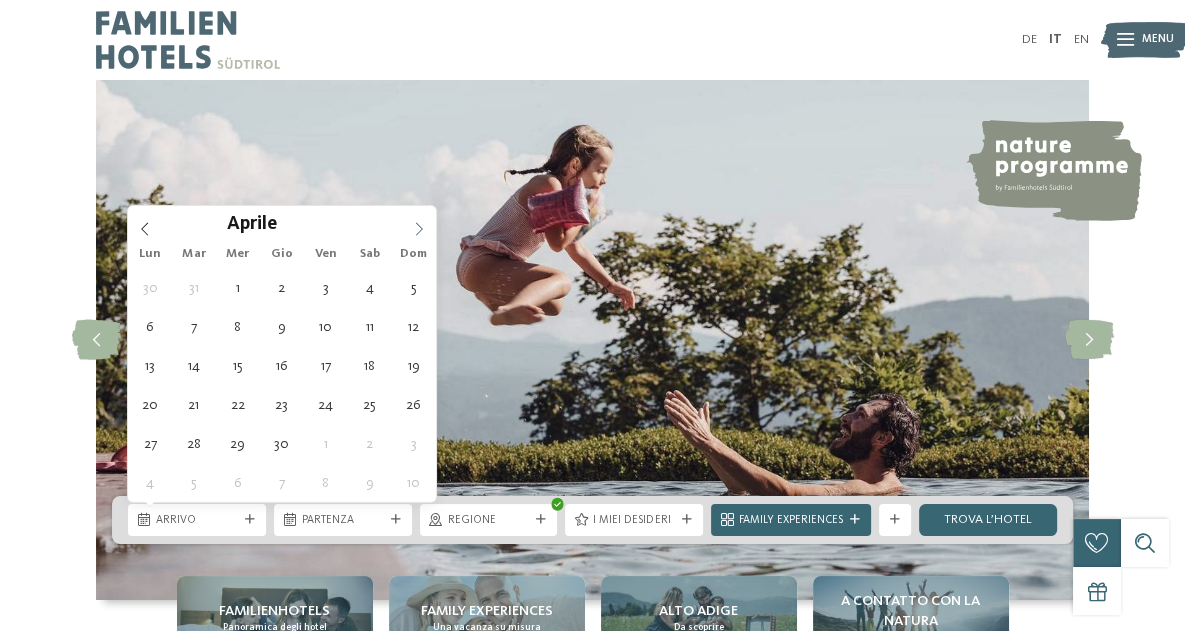 click 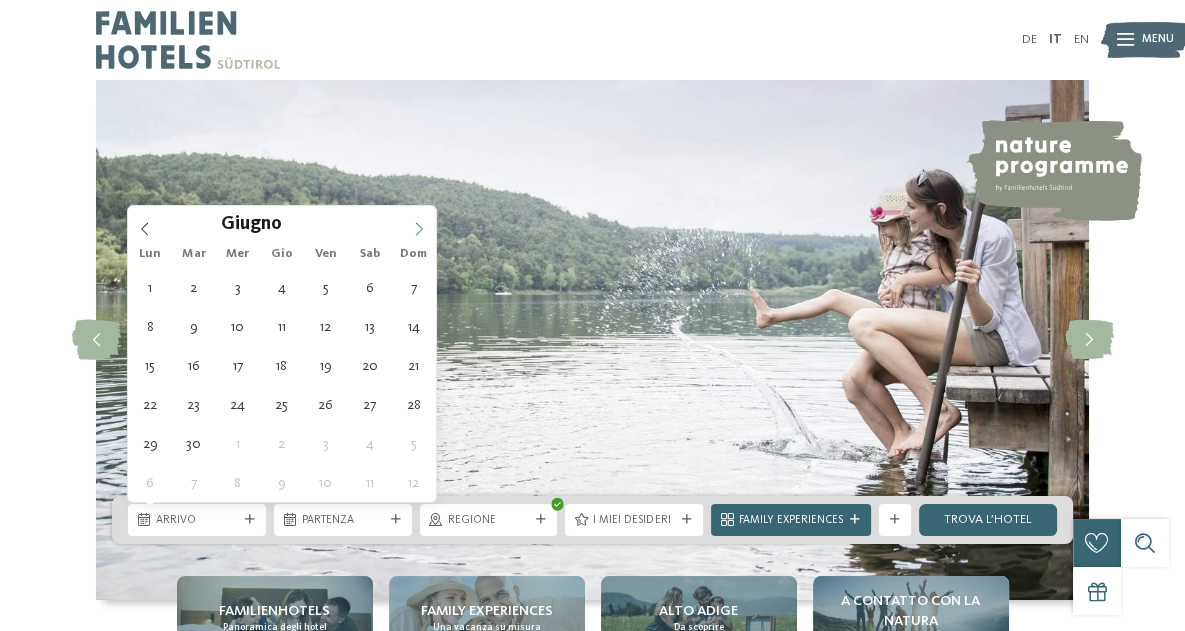 click 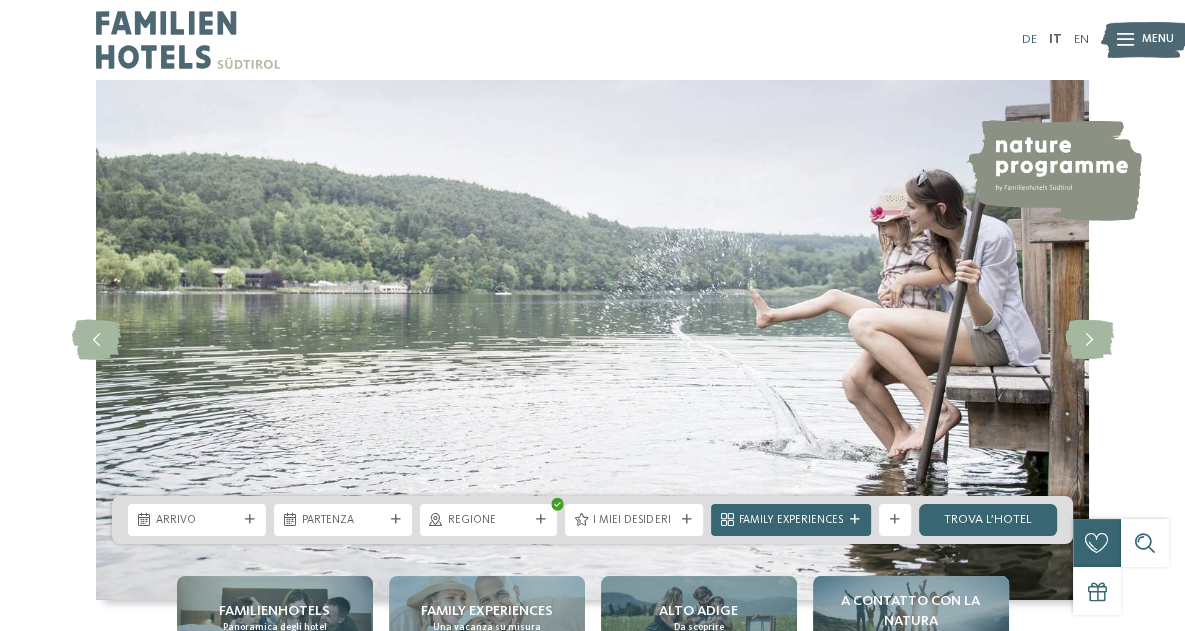 click on "DE" at bounding box center [1029, 39] 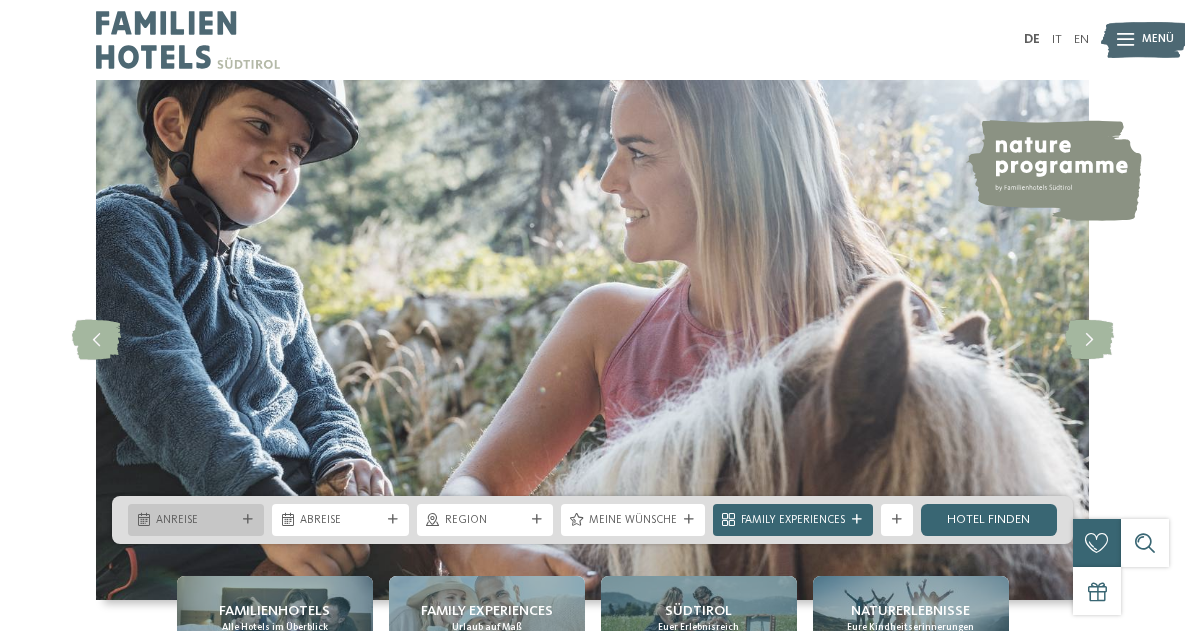 click at bounding box center (248, 520) 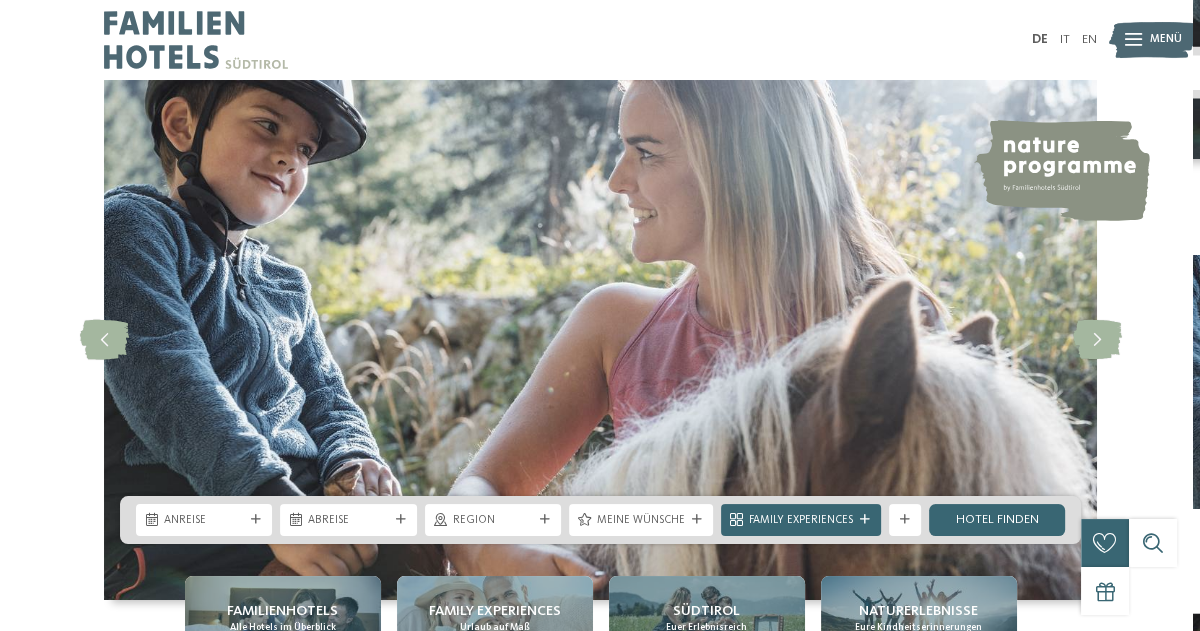 scroll, scrollTop: 0, scrollLeft: 0, axis: both 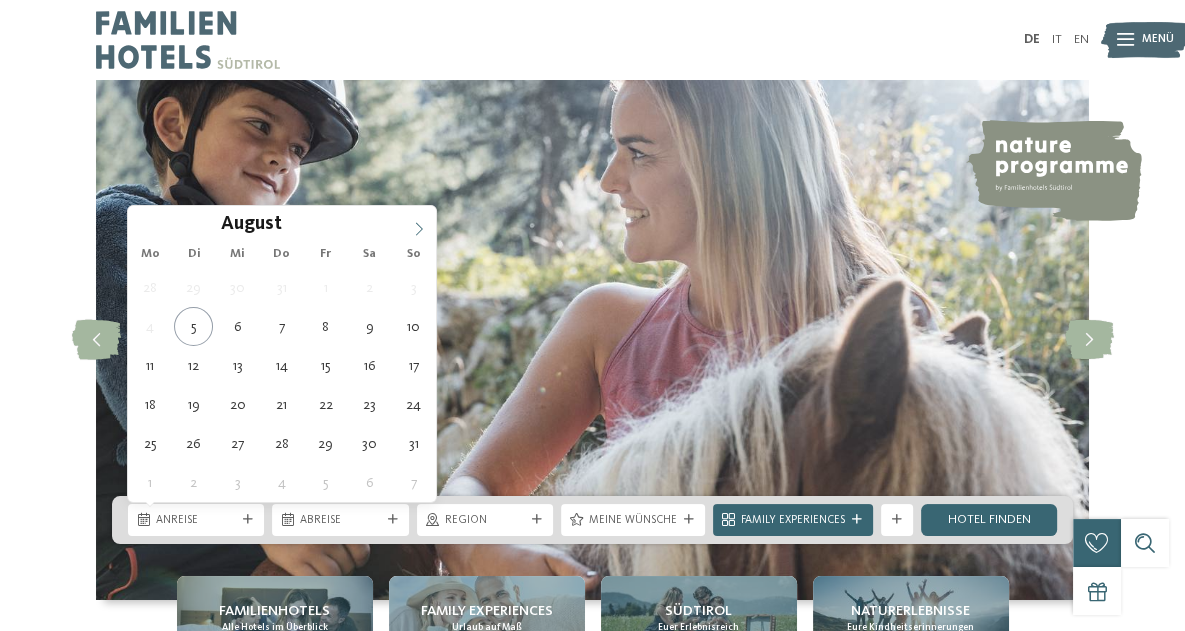 click at bounding box center (419, 223) 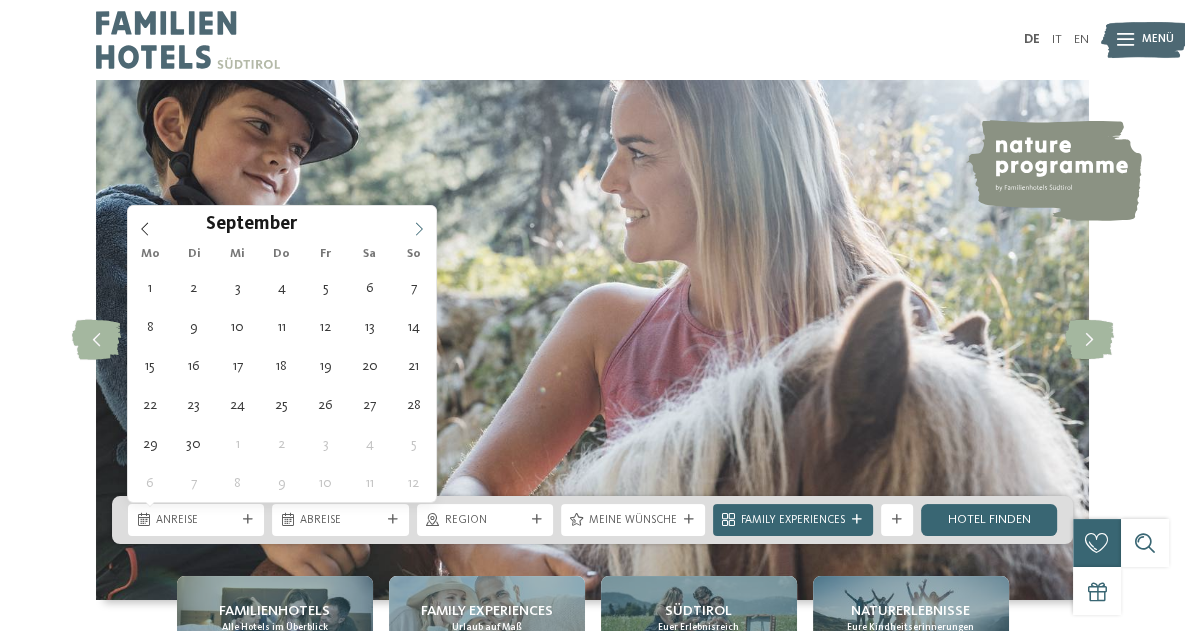 click at bounding box center [419, 223] 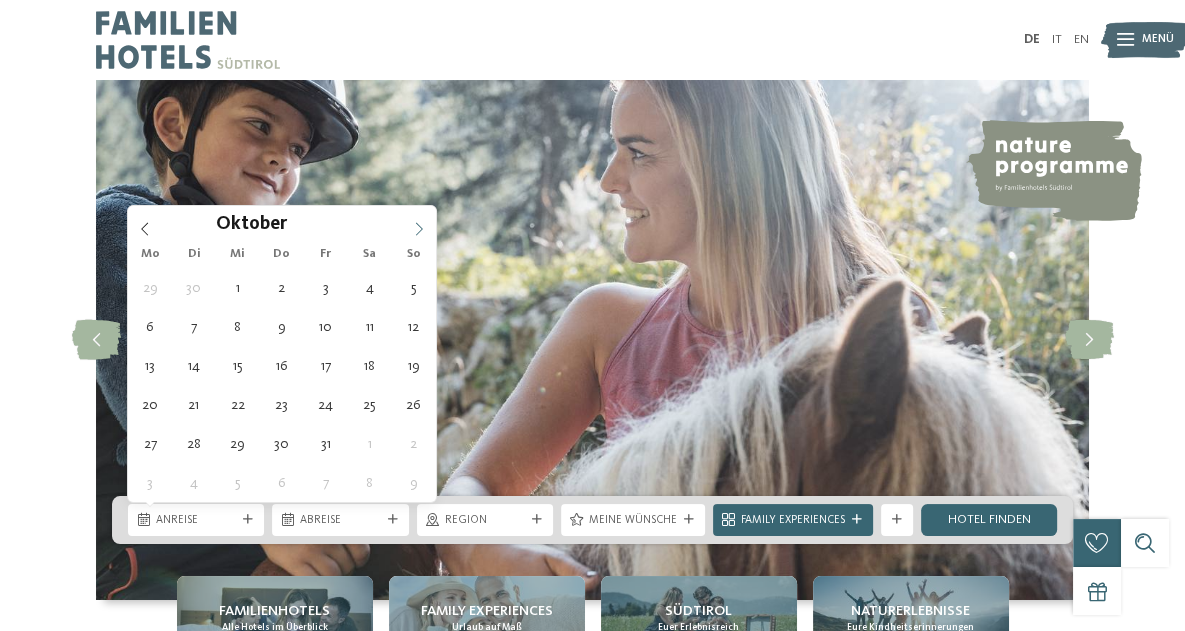 click at bounding box center (419, 223) 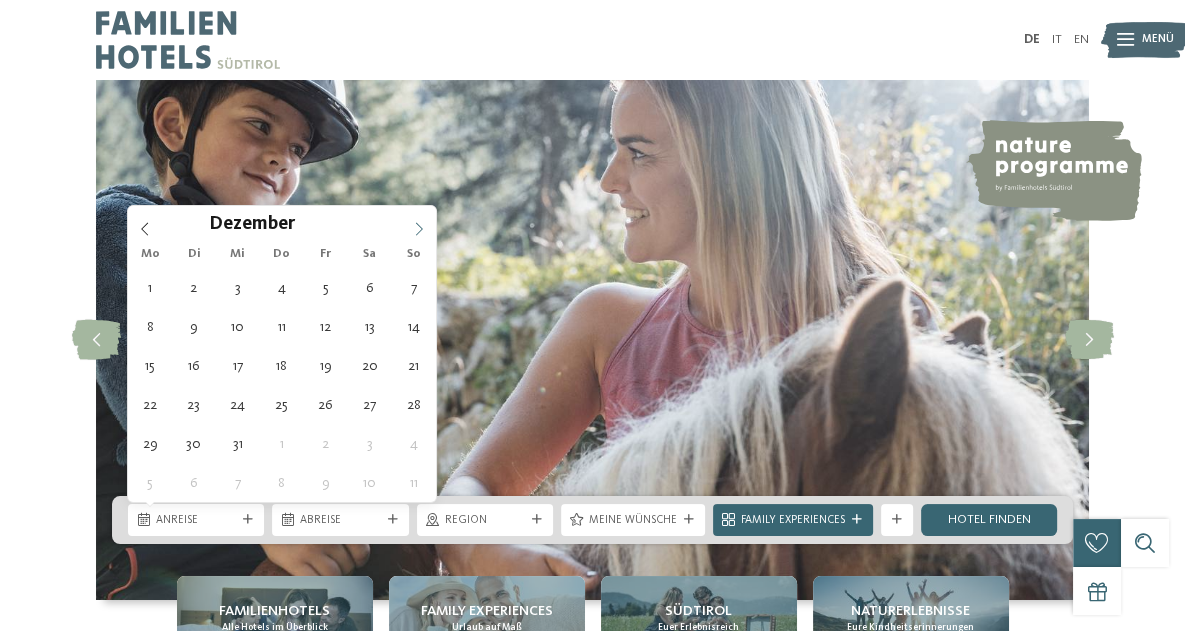 click at bounding box center (419, 223) 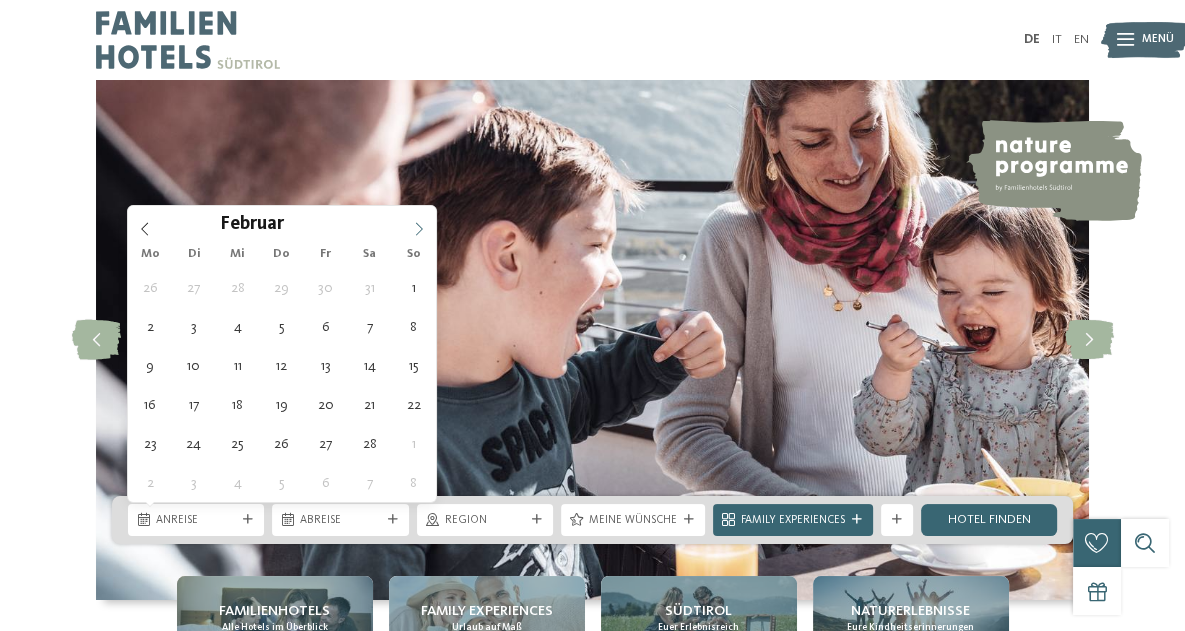 click at bounding box center (419, 223) 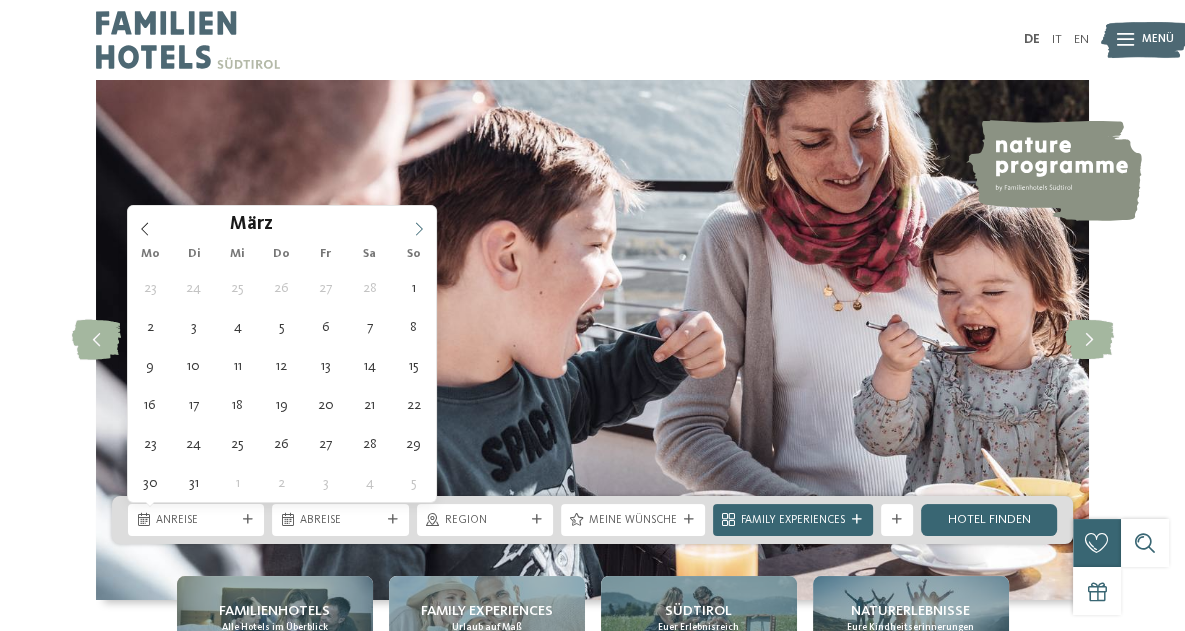 click at bounding box center [419, 223] 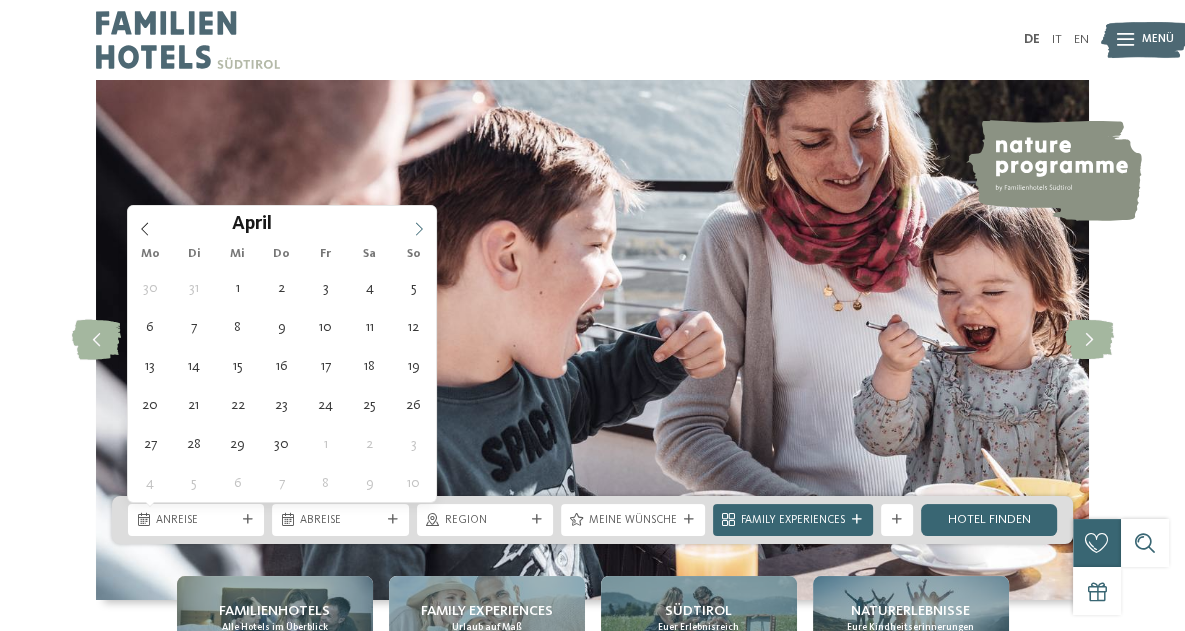 click at bounding box center [419, 223] 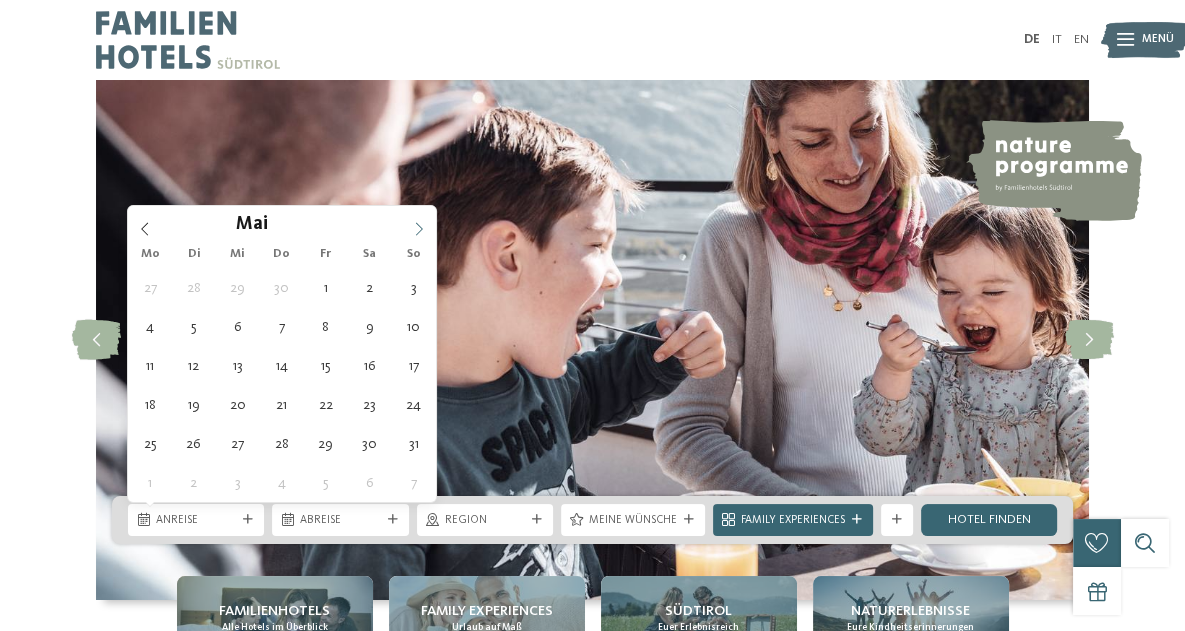 click at bounding box center (419, 223) 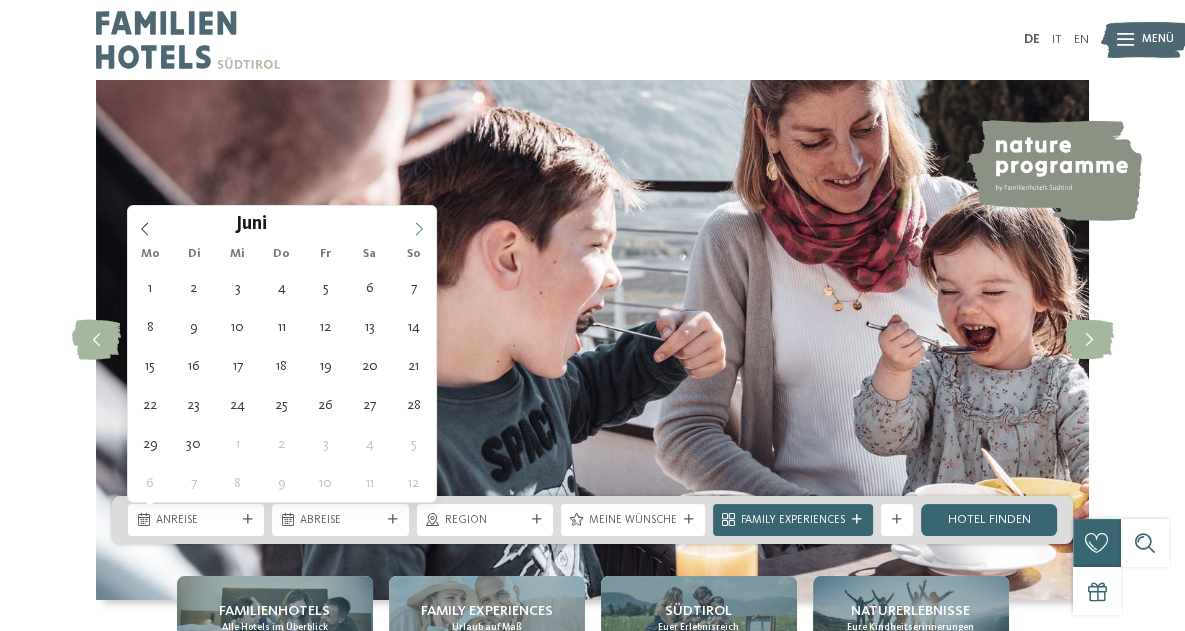 click at bounding box center (419, 223) 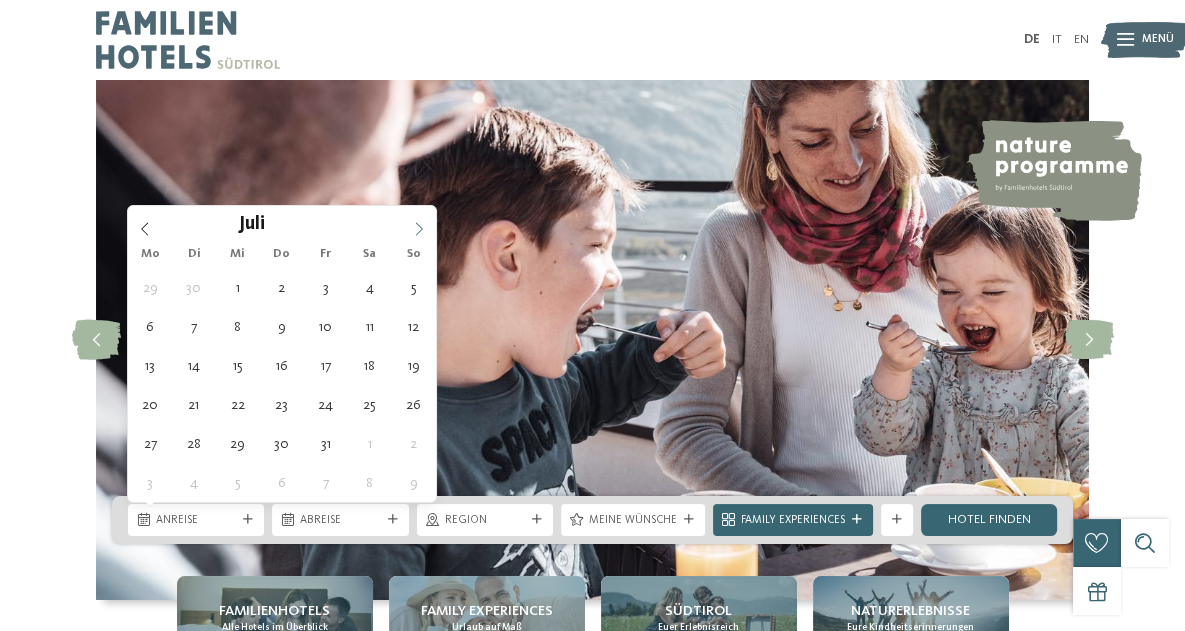 click at bounding box center (419, 223) 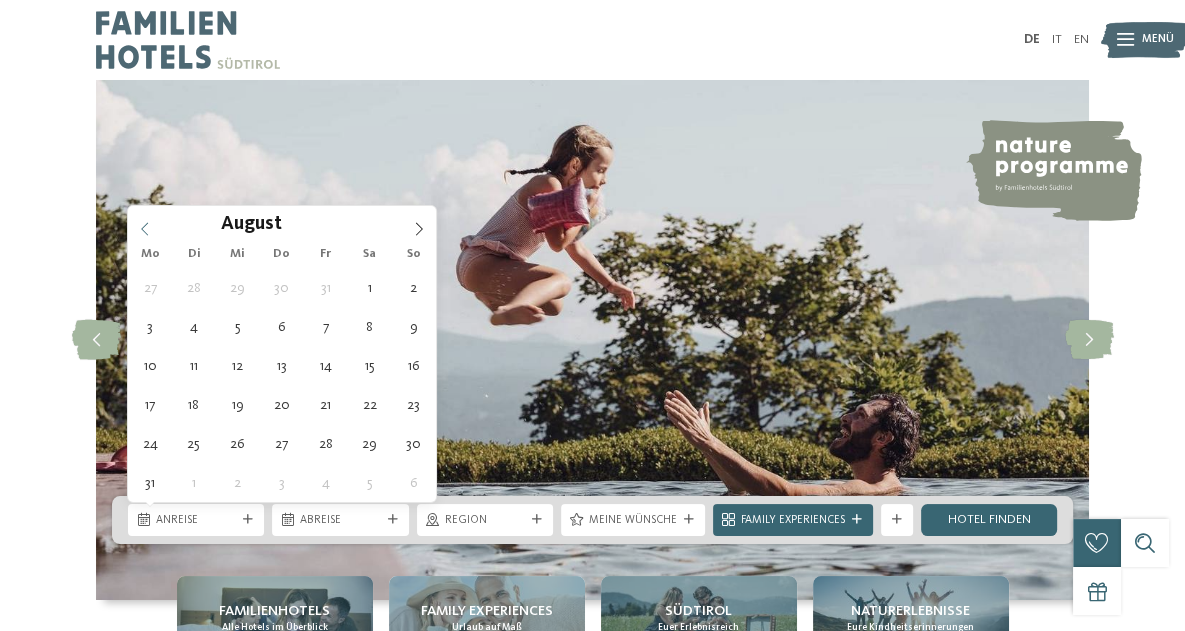 click 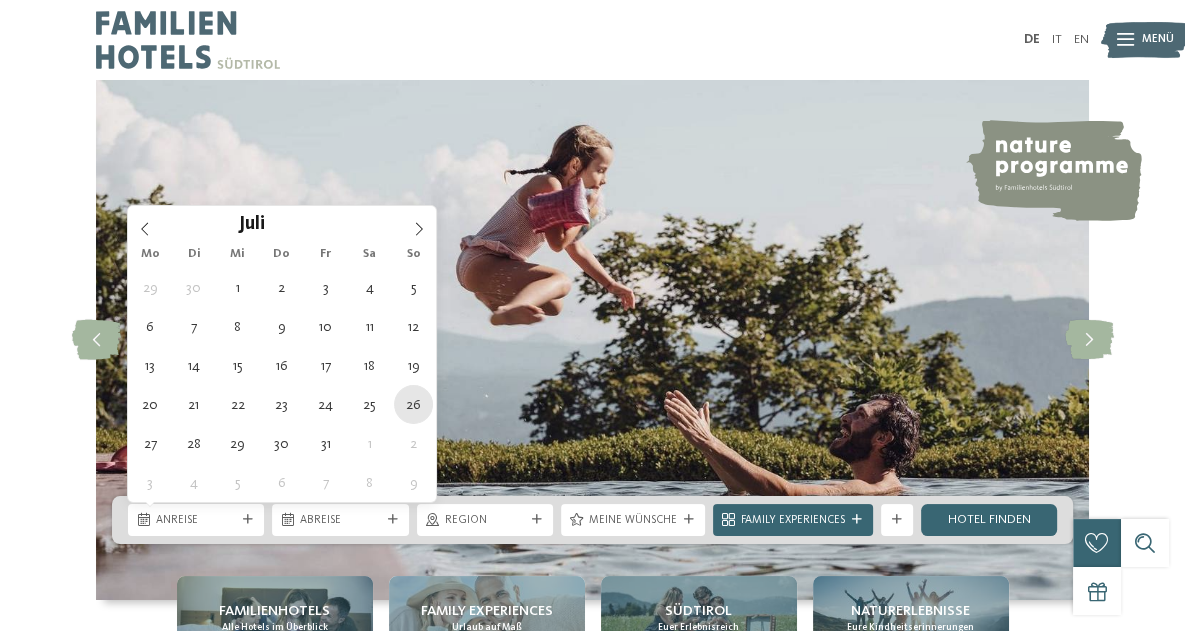 type on "26.07.2026" 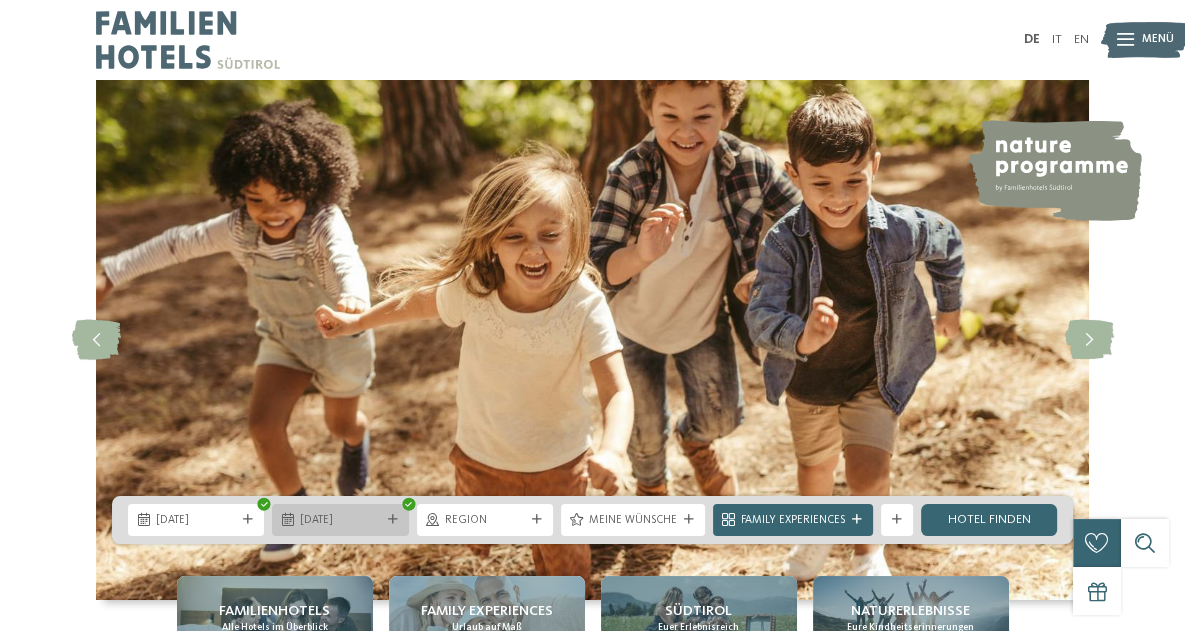 click on "08.08.2026" at bounding box center [340, 521] 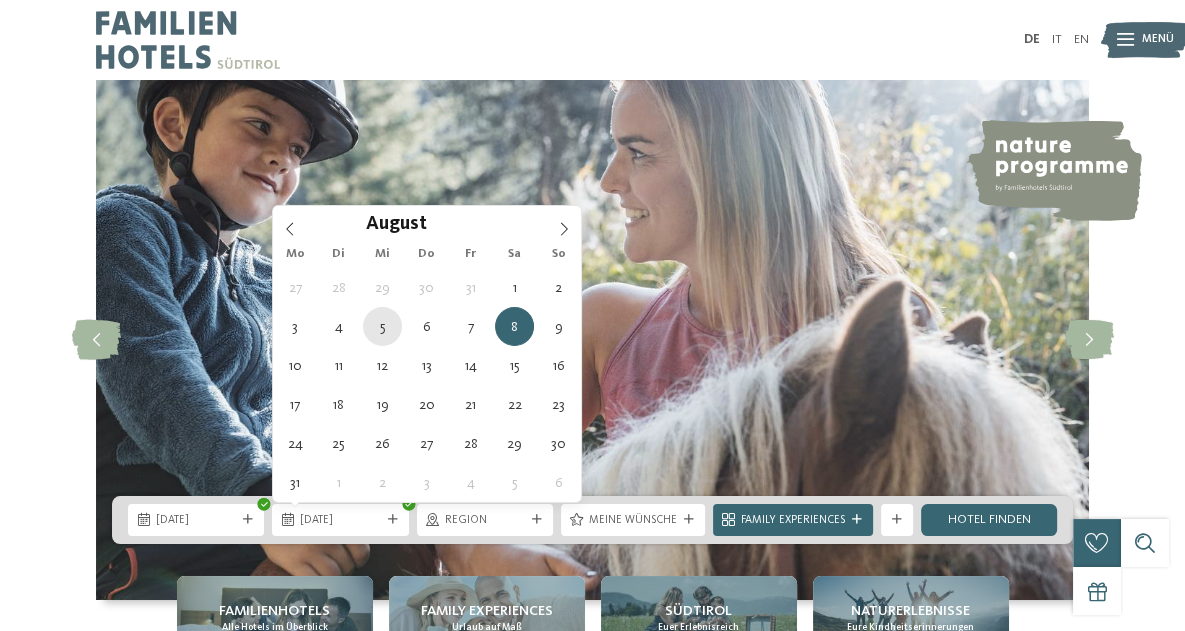 type on "05.08.2026" 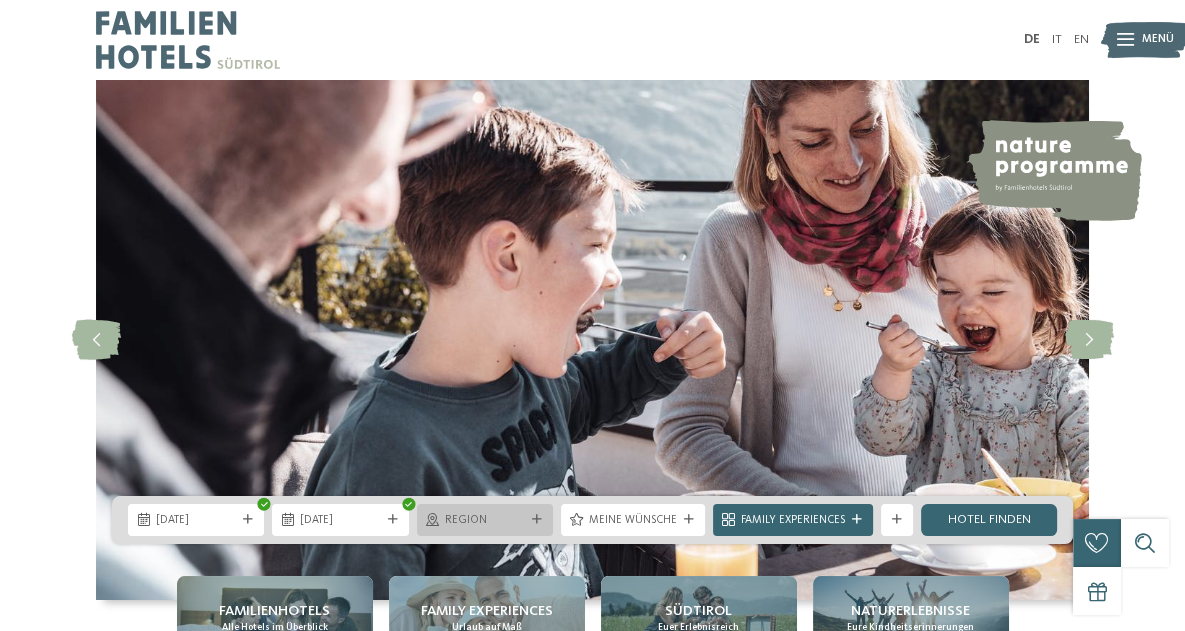 click at bounding box center (537, 520) 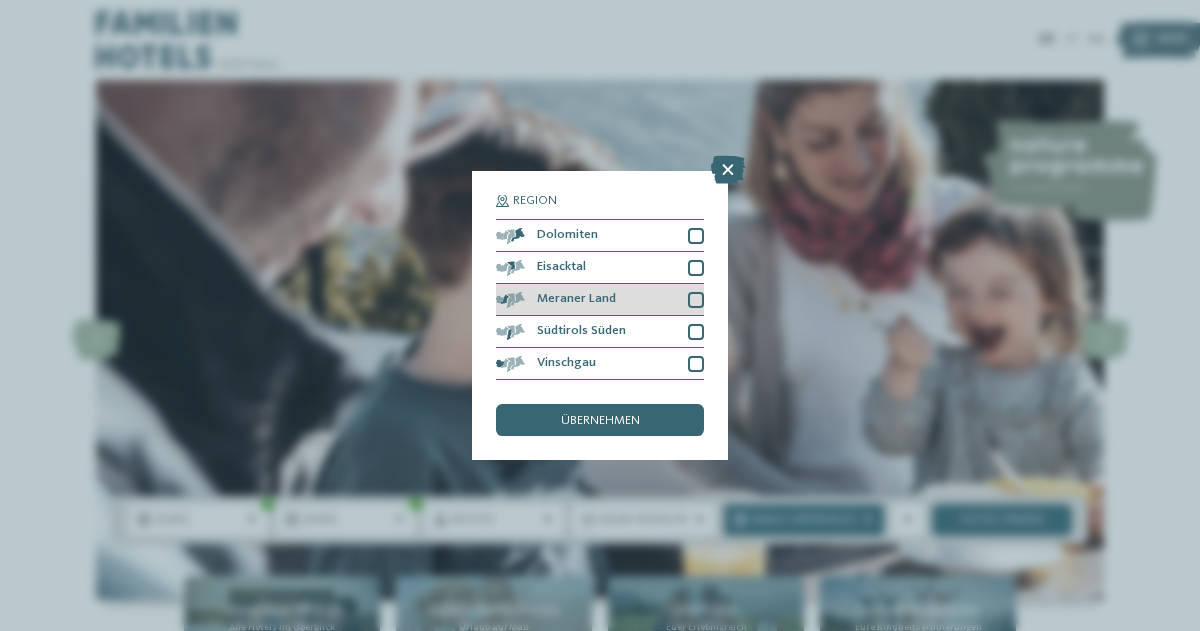 click on "Meraner Land" at bounding box center [600, 300] 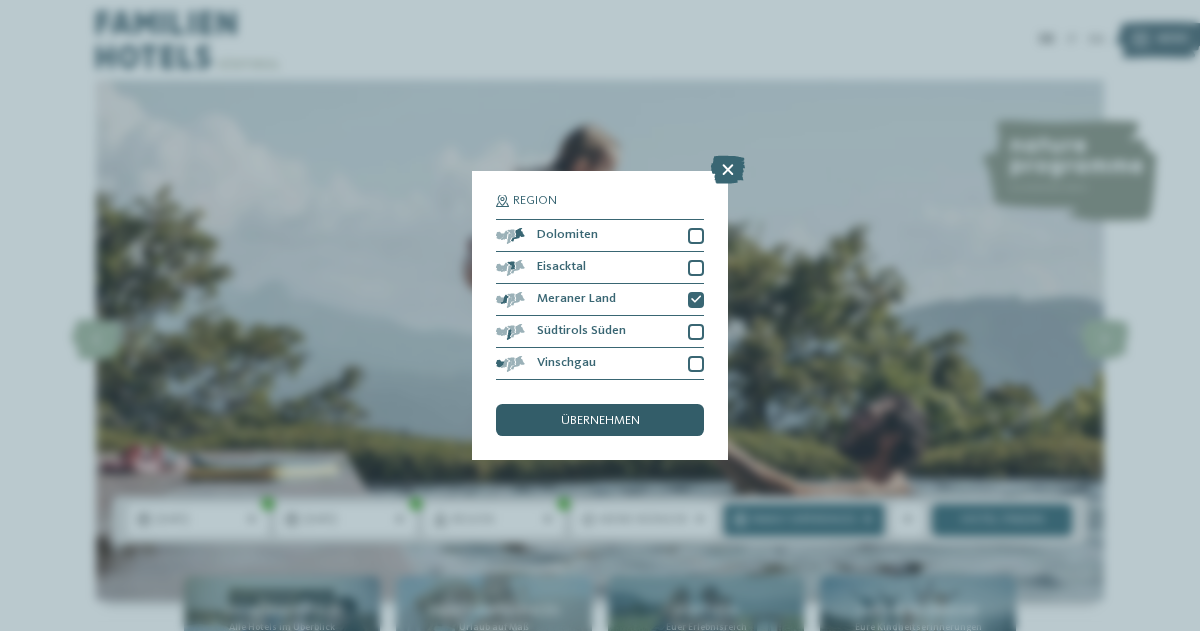 click on "übernehmen" at bounding box center [600, 420] 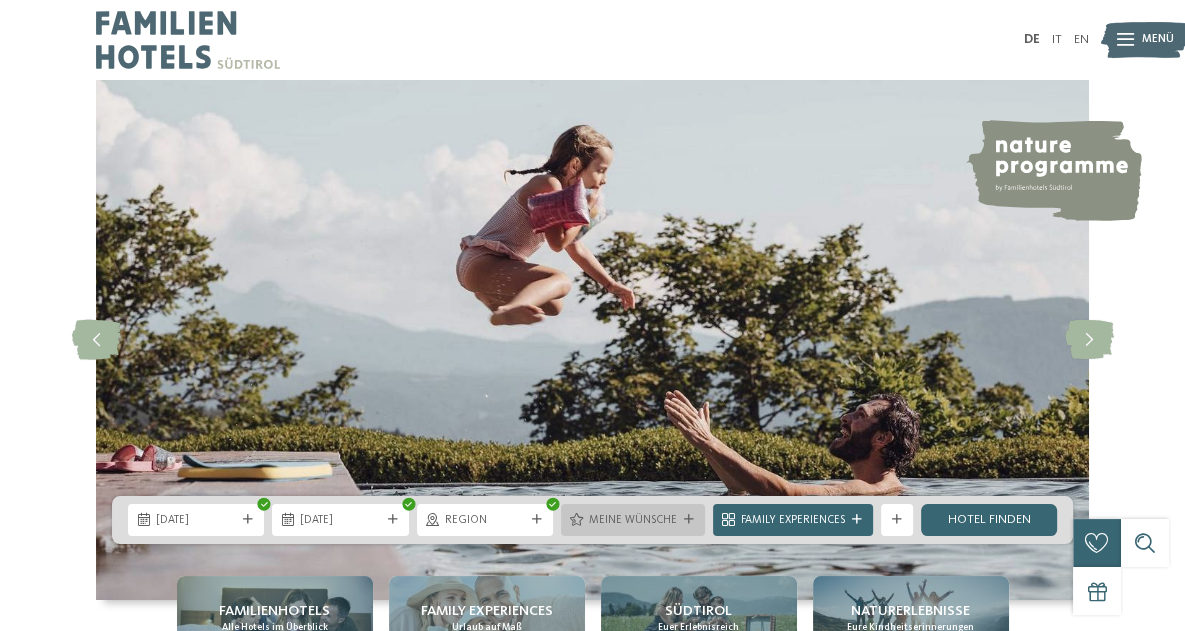 click at bounding box center (689, 520) 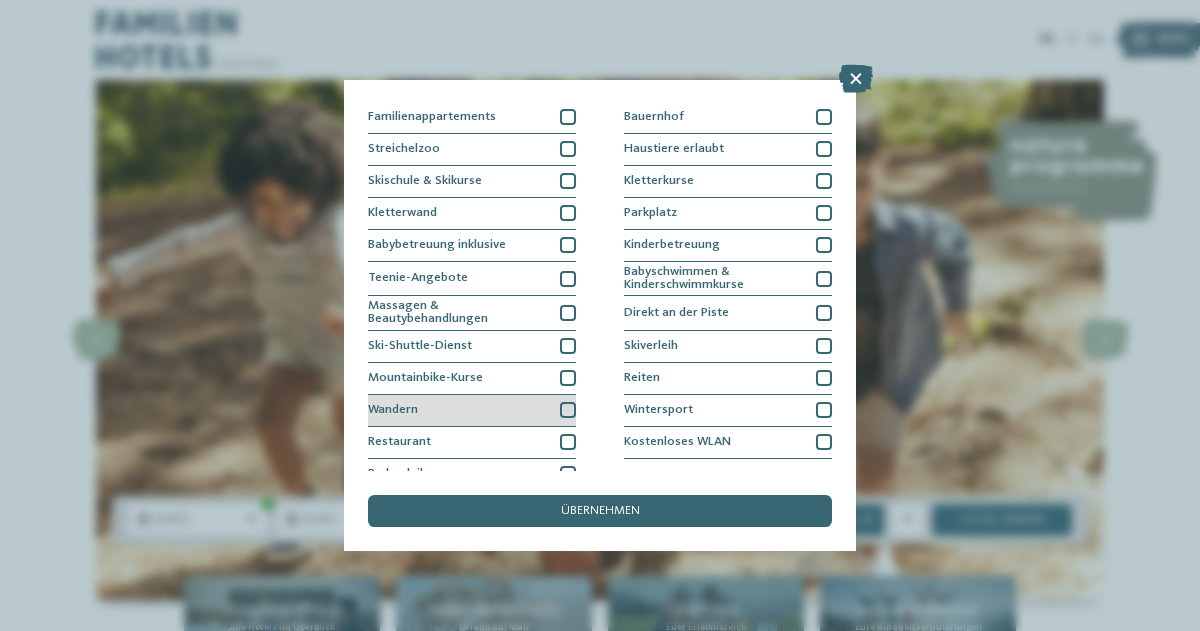 scroll, scrollTop: 187, scrollLeft: 0, axis: vertical 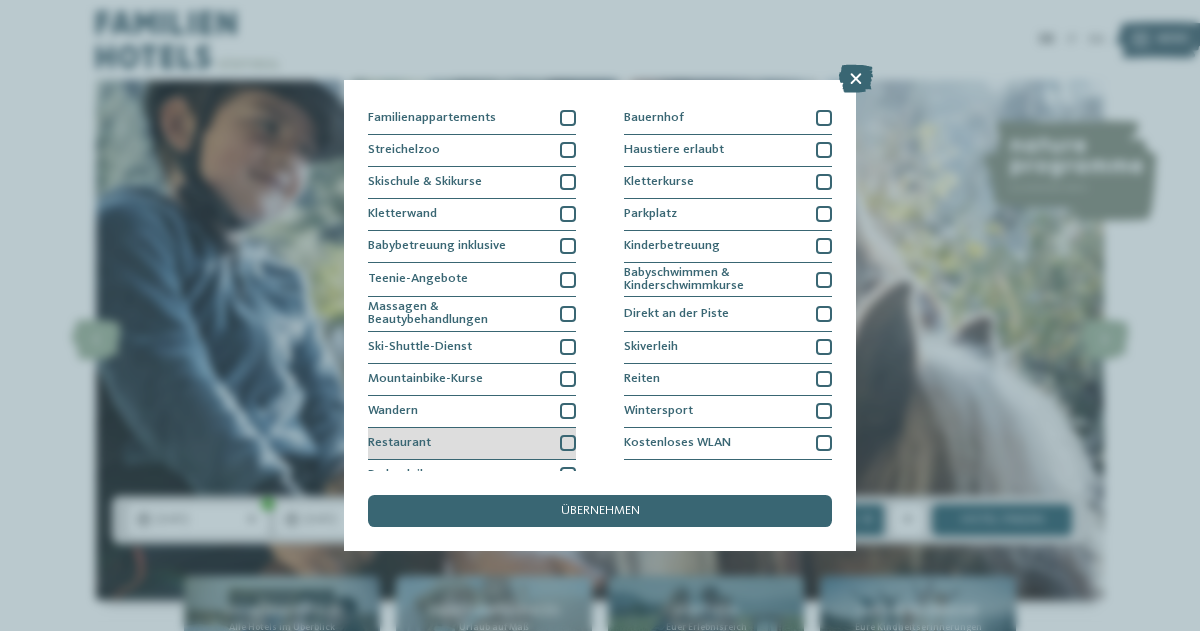 click at bounding box center (568, 443) 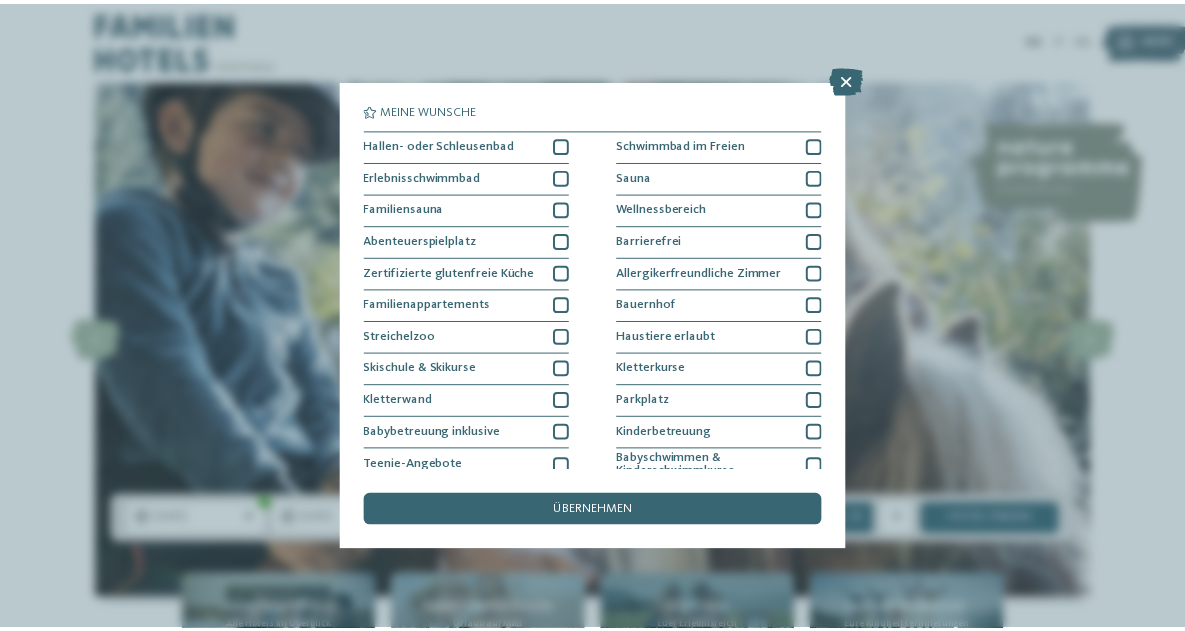 scroll, scrollTop: 0, scrollLeft: 0, axis: both 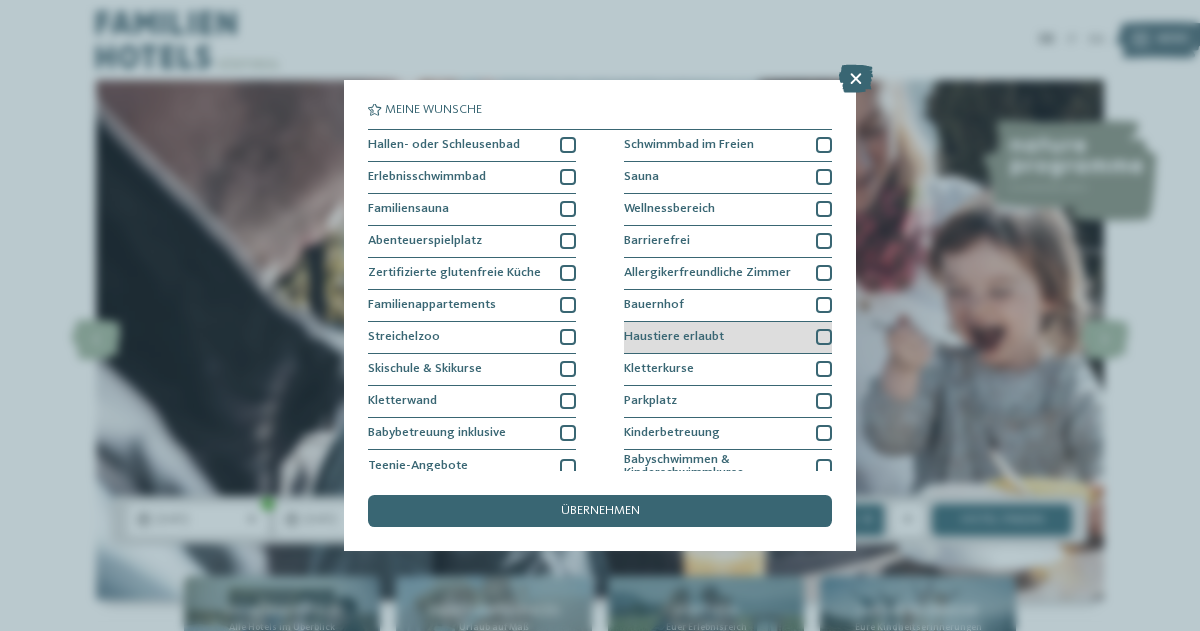 click at bounding box center [824, 337] 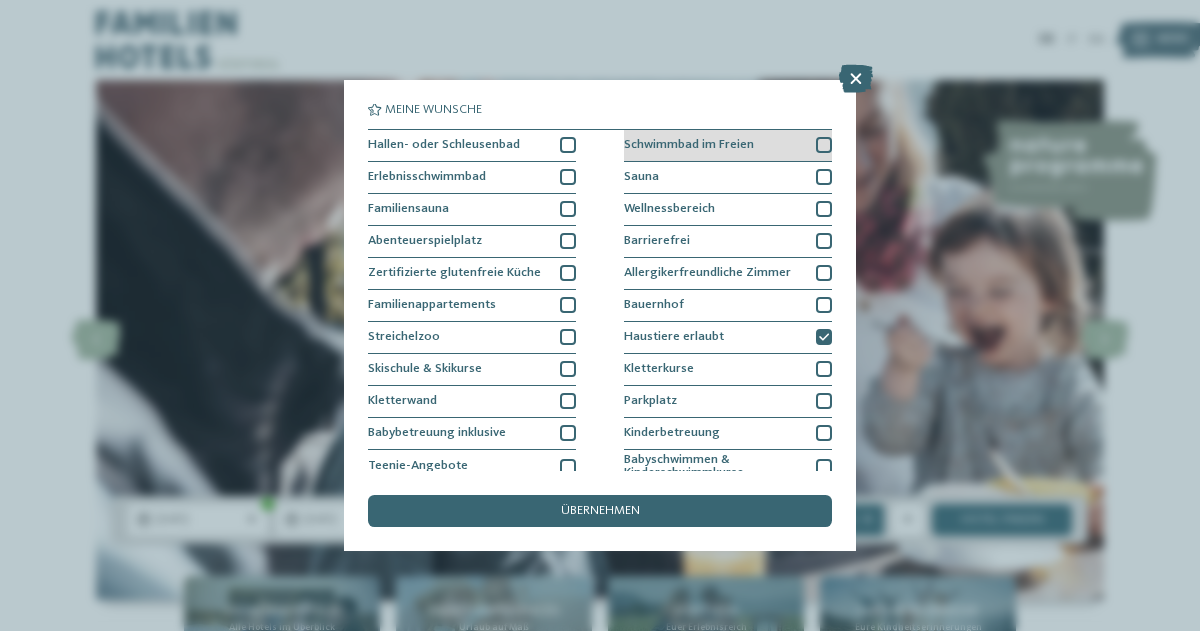 click at bounding box center [824, 145] 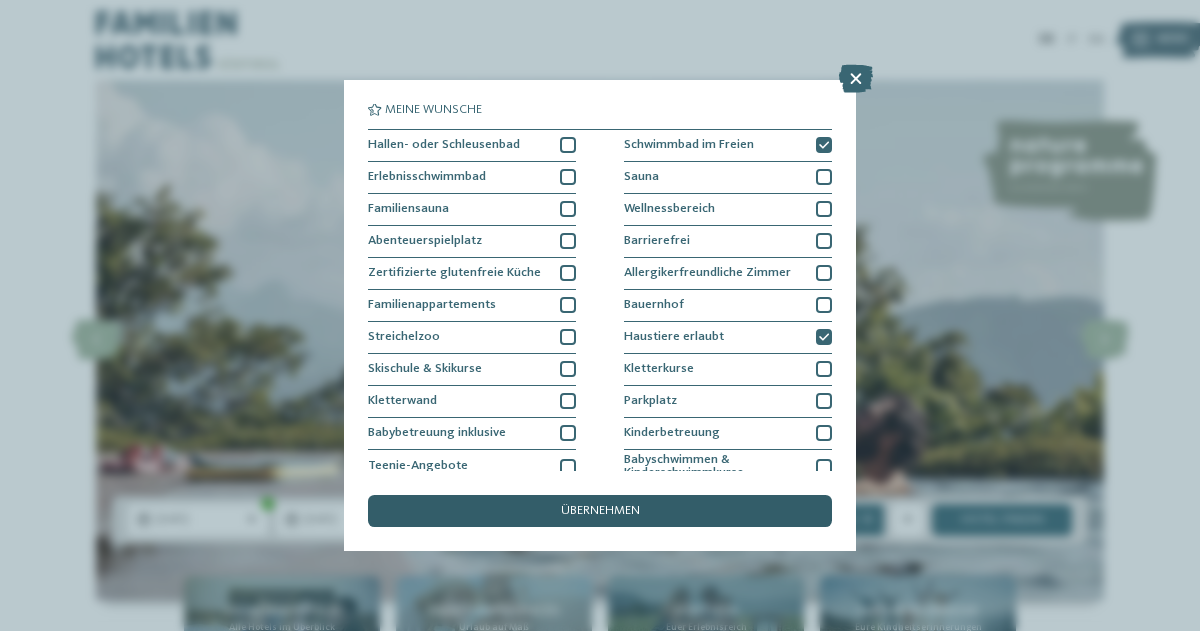 click on "übernehmen" at bounding box center [600, 511] 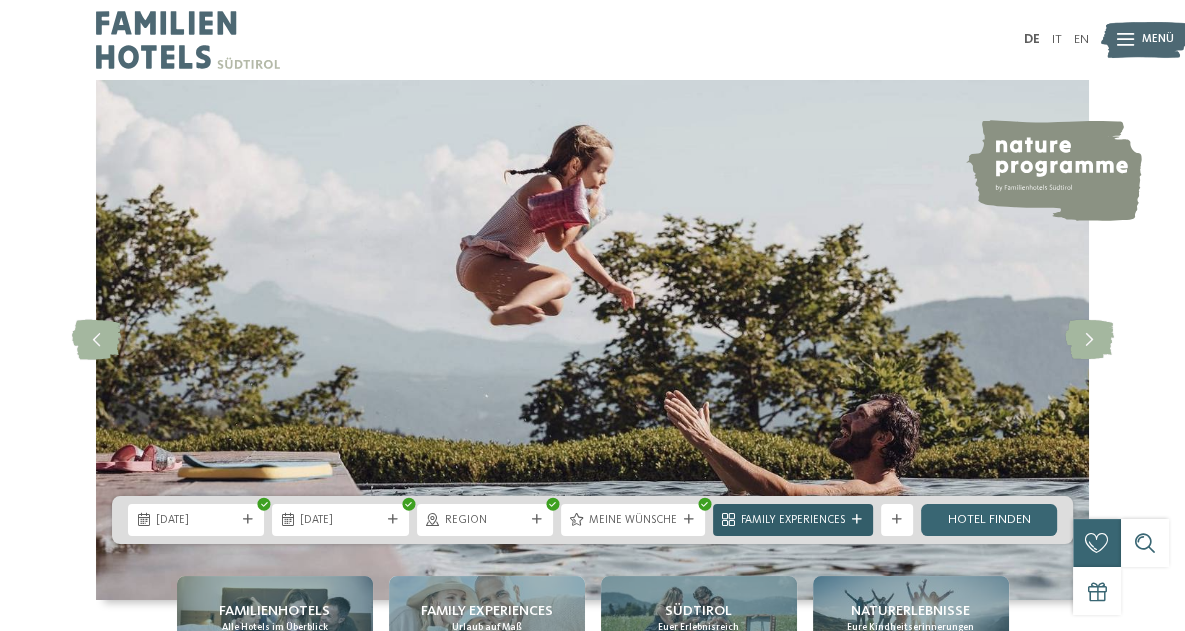 click at bounding box center [857, 520] 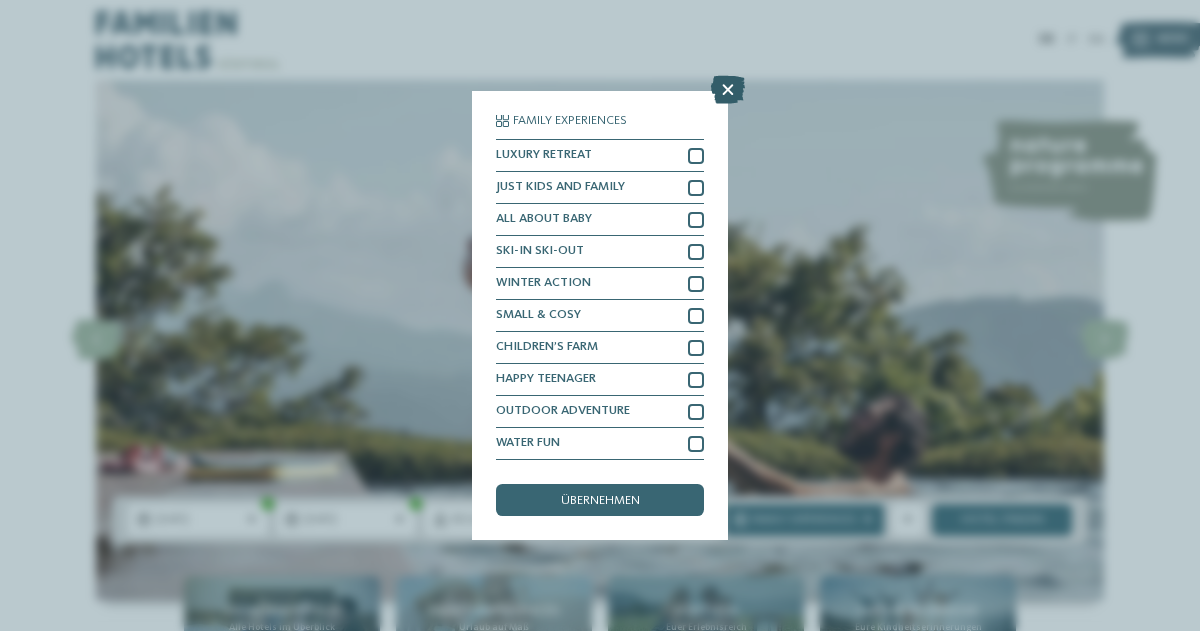click at bounding box center [728, 90] 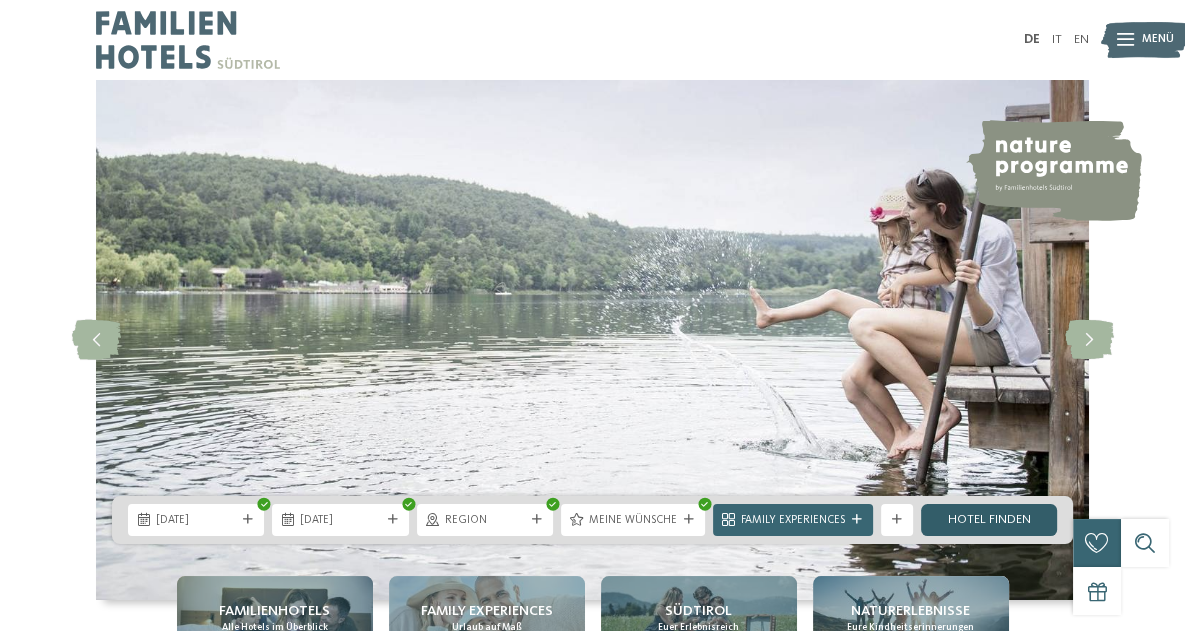 click on "Hotel finden" at bounding box center (989, 520) 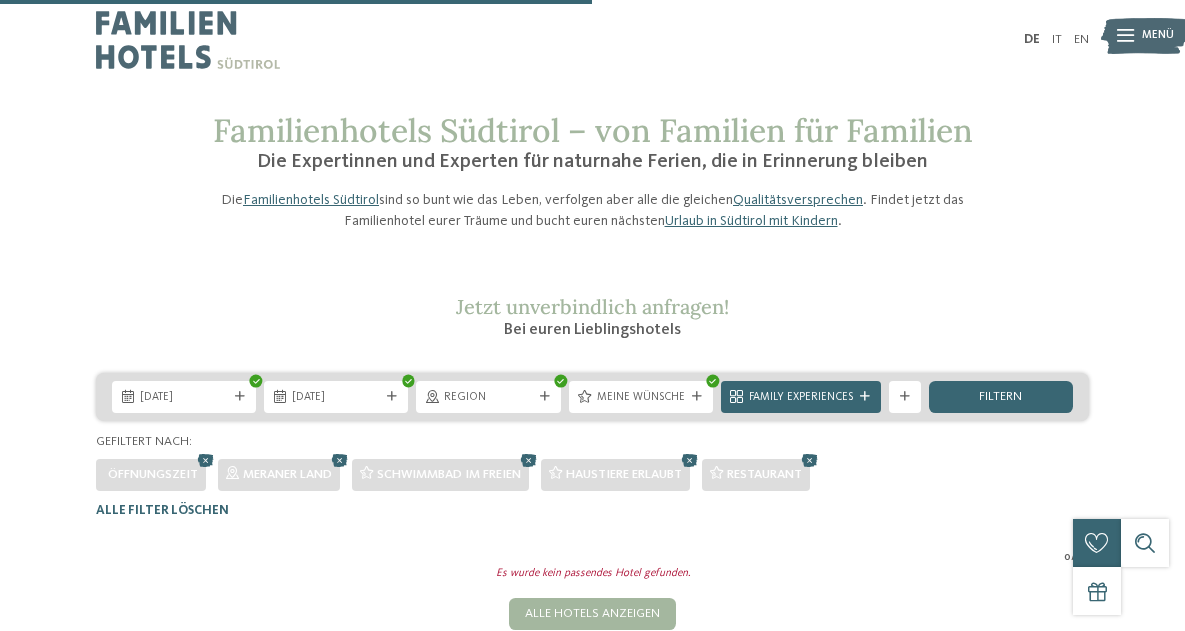 scroll, scrollTop: 494, scrollLeft: 0, axis: vertical 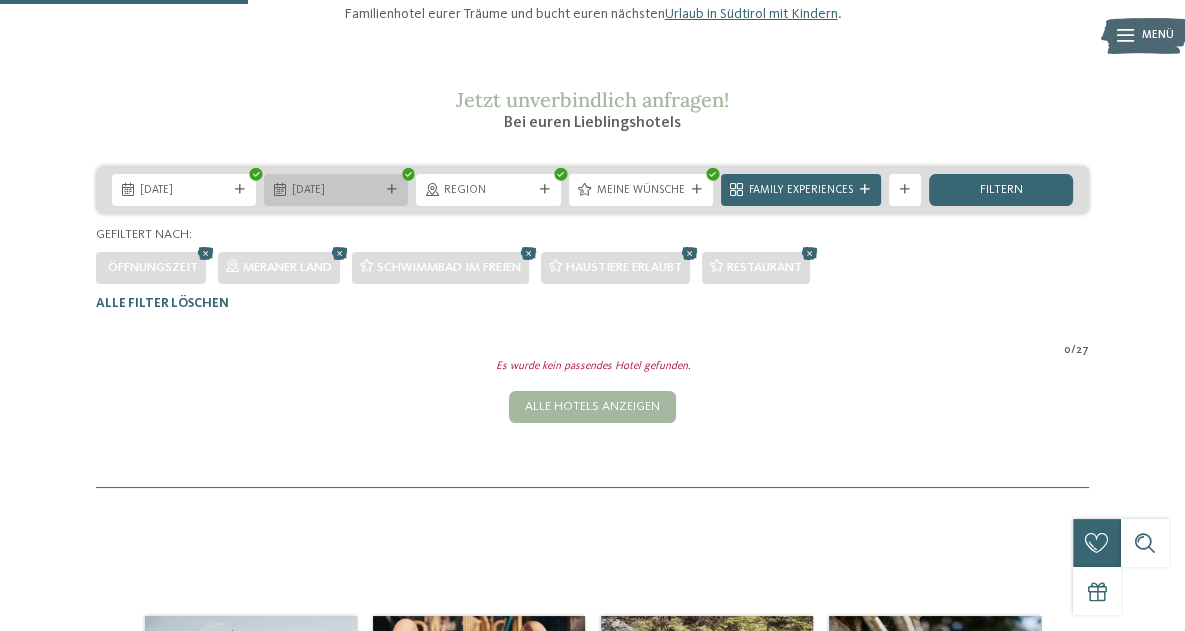 click at bounding box center [392, 190] 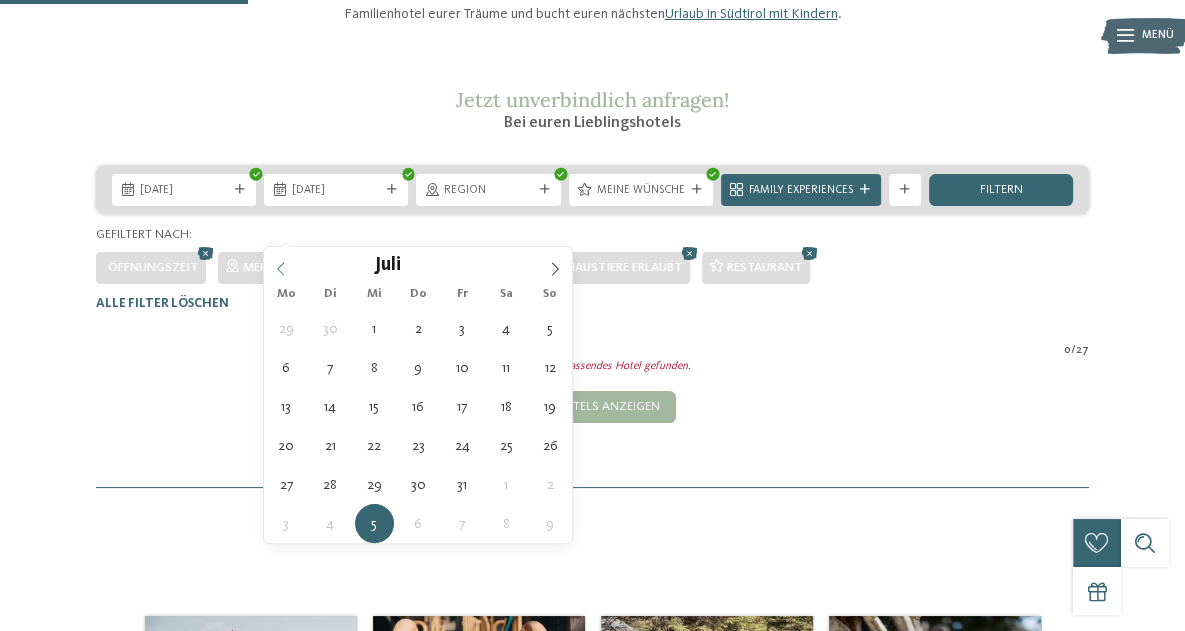 click at bounding box center [281, 264] 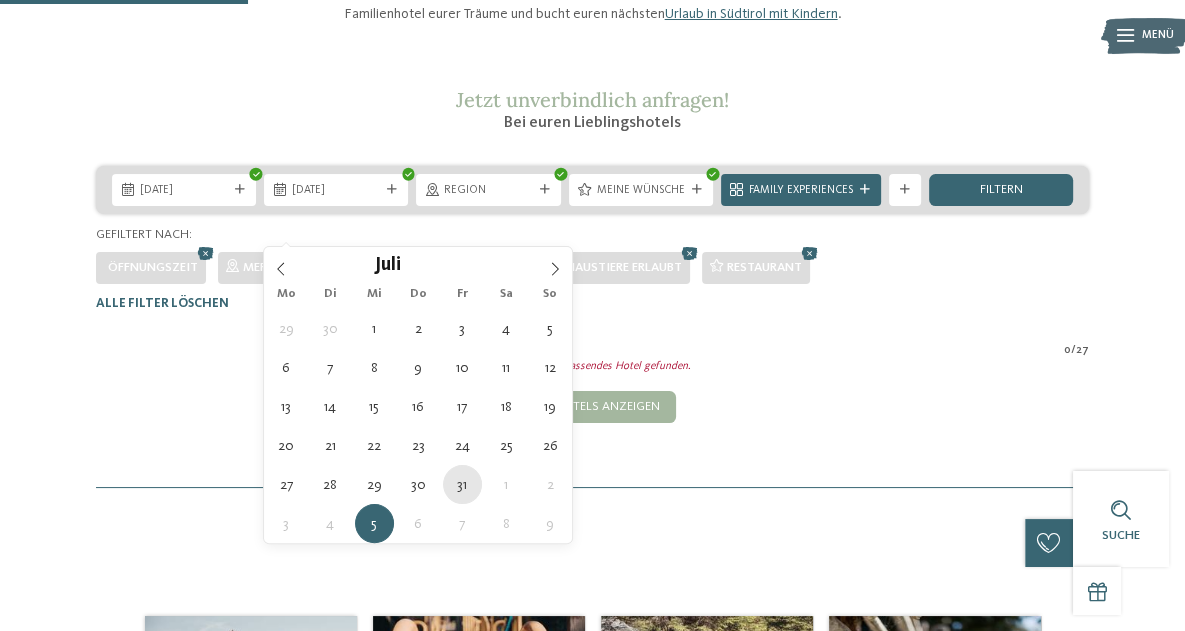 type on "31.07.2026" 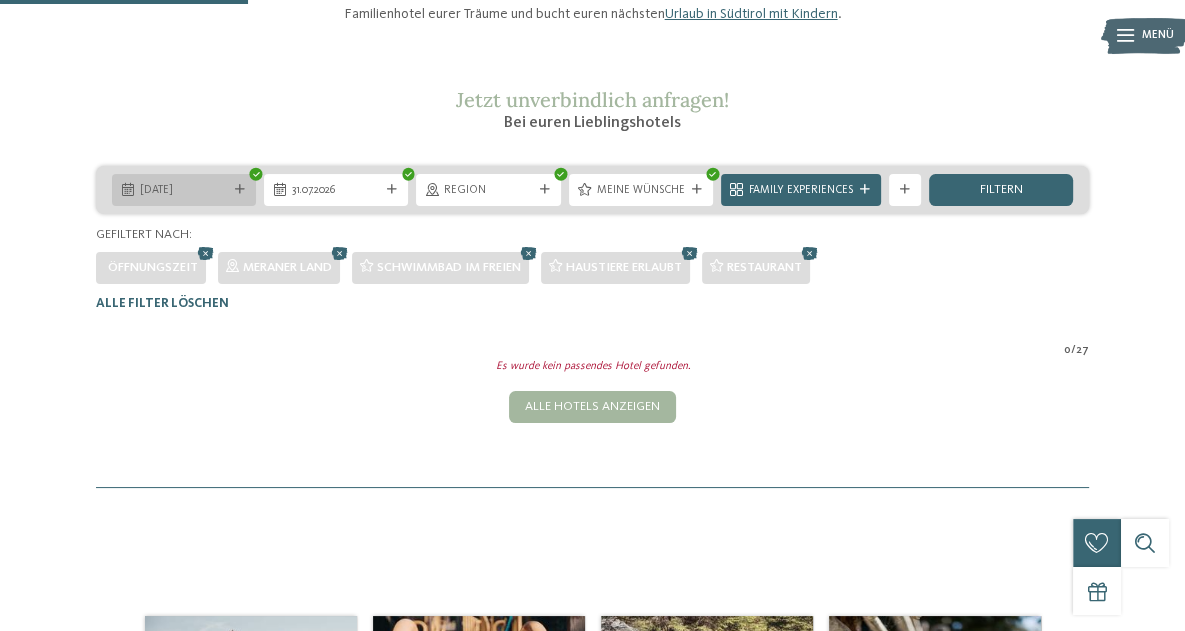 click on "[DATE]" at bounding box center (184, 190) 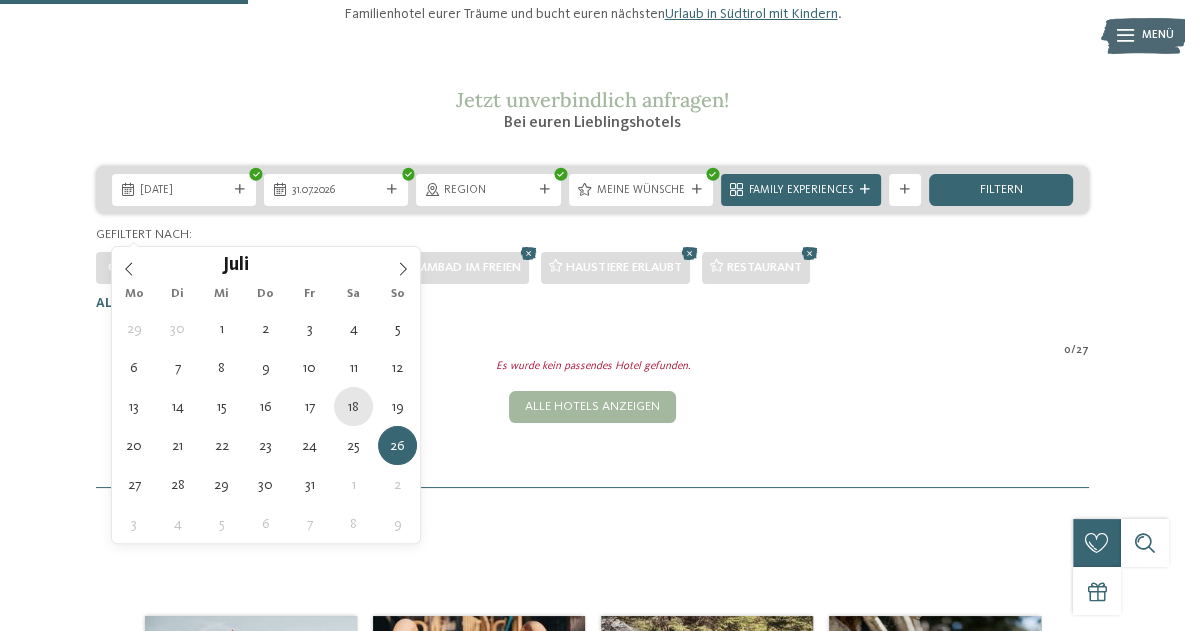 type on "[DATE]" 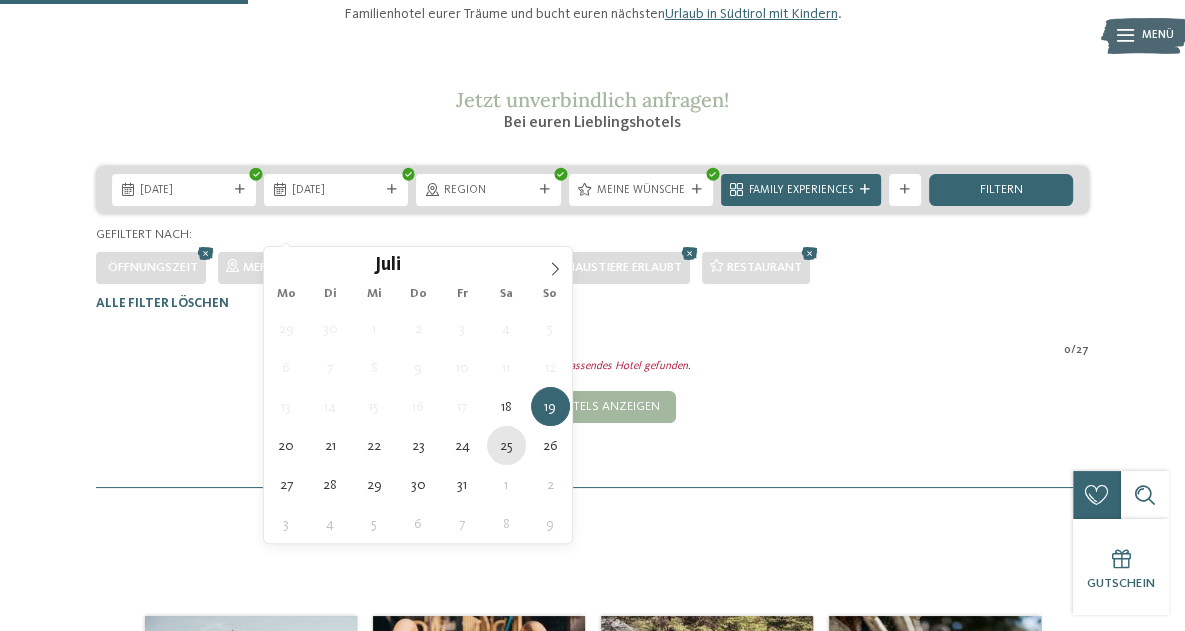 type on "[DATE]" 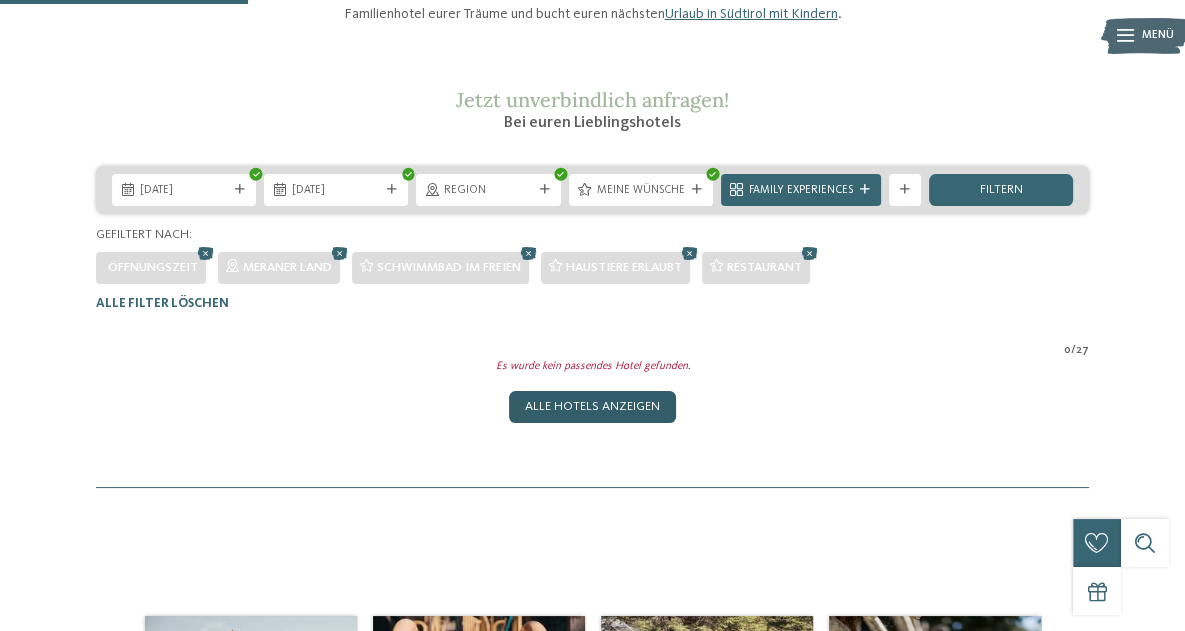 click on "Alle Hotels anzeigen" at bounding box center (592, 407) 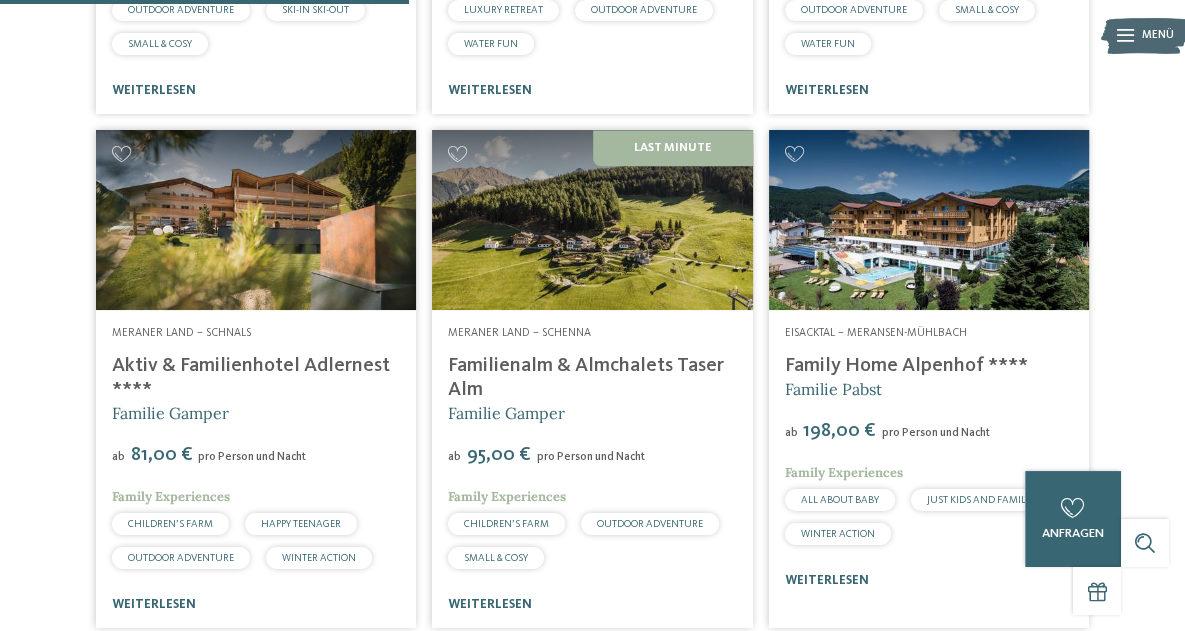 scroll, scrollTop: 1923, scrollLeft: 0, axis: vertical 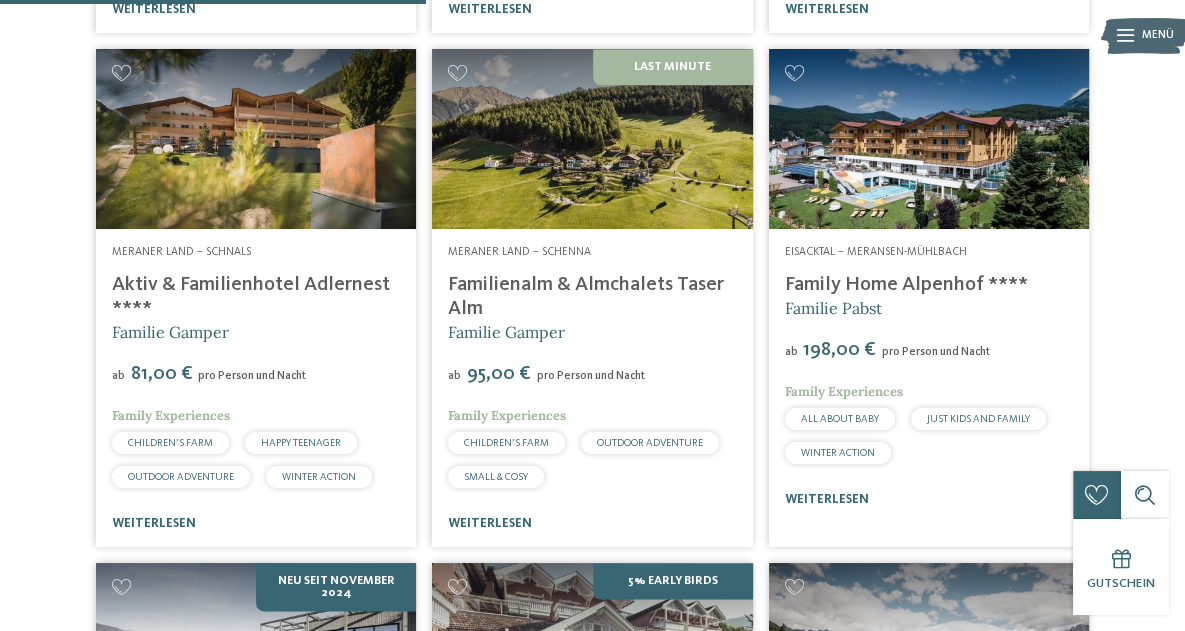 click on "Eisacktal – Meransen-Mühlbach
Family Home Alpenhof ****
Family [LAST]
ab
198,00 €
pro Person und Nacht
Family Experiences
ALL ABOUT BABY
JUST KIDS AND FAMILY" at bounding box center (929, 376) 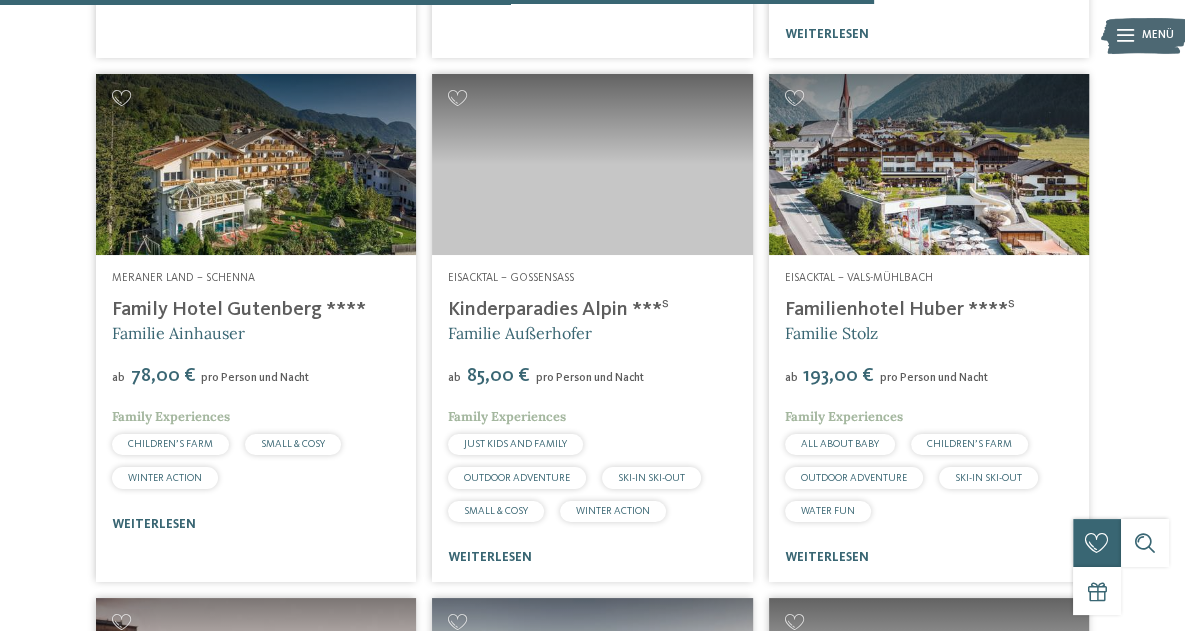 scroll, scrollTop: 4116, scrollLeft: 0, axis: vertical 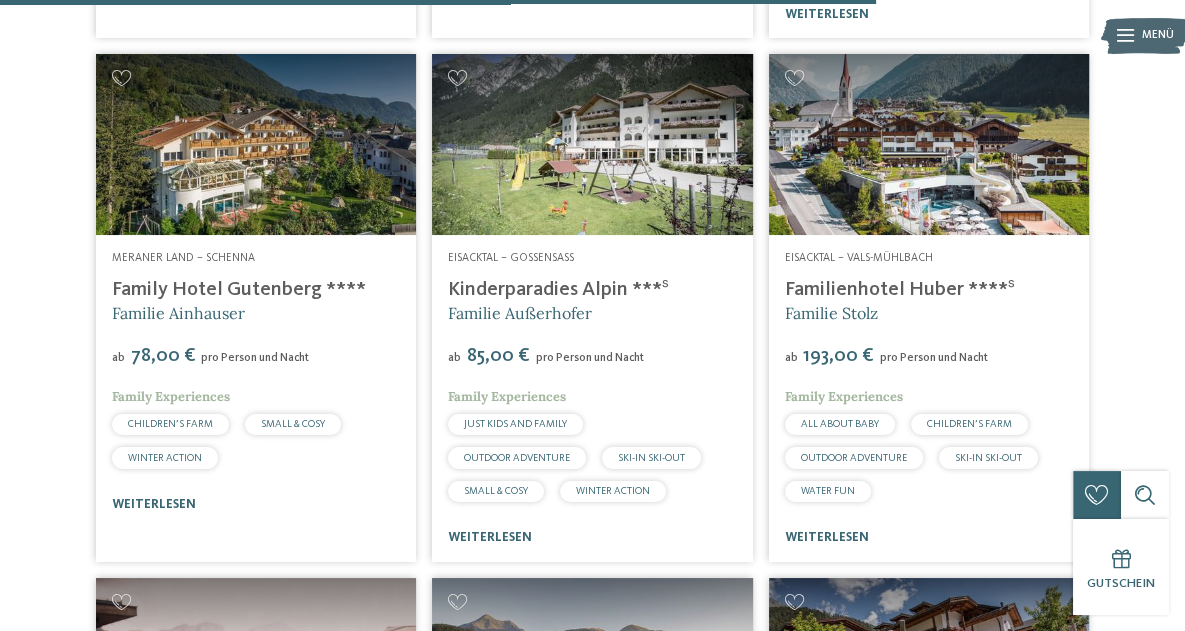 click on "Kinderparadies Alpin ***ˢ" at bounding box center (558, 290) 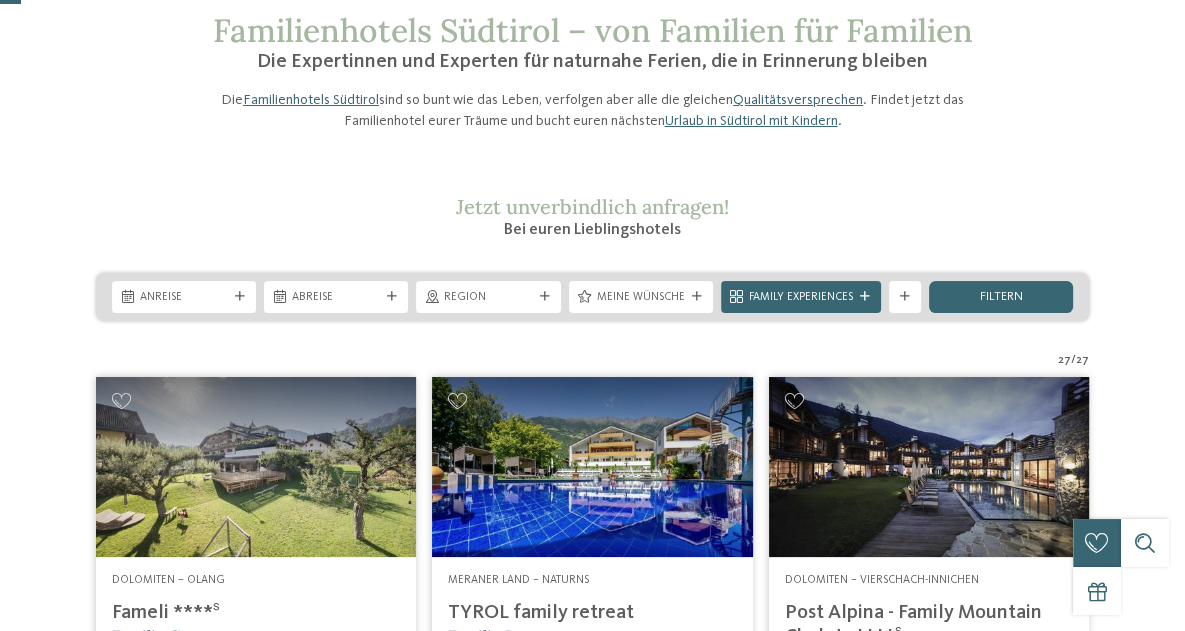 scroll, scrollTop: 101, scrollLeft: 0, axis: vertical 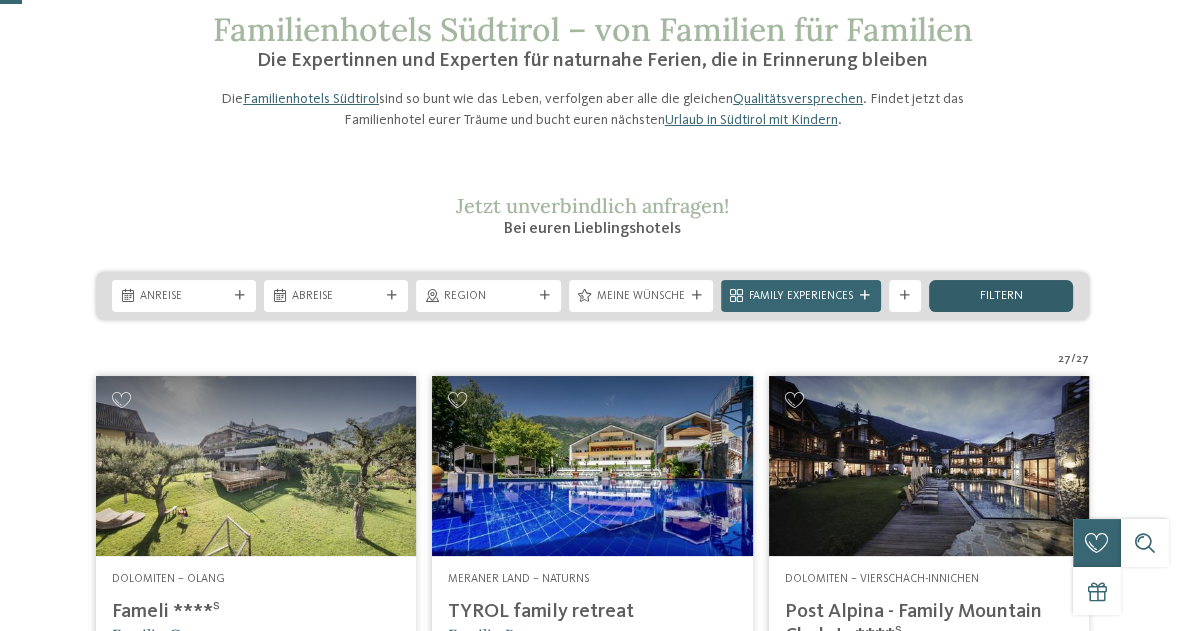 click on "filtern" at bounding box center (1001, 296) 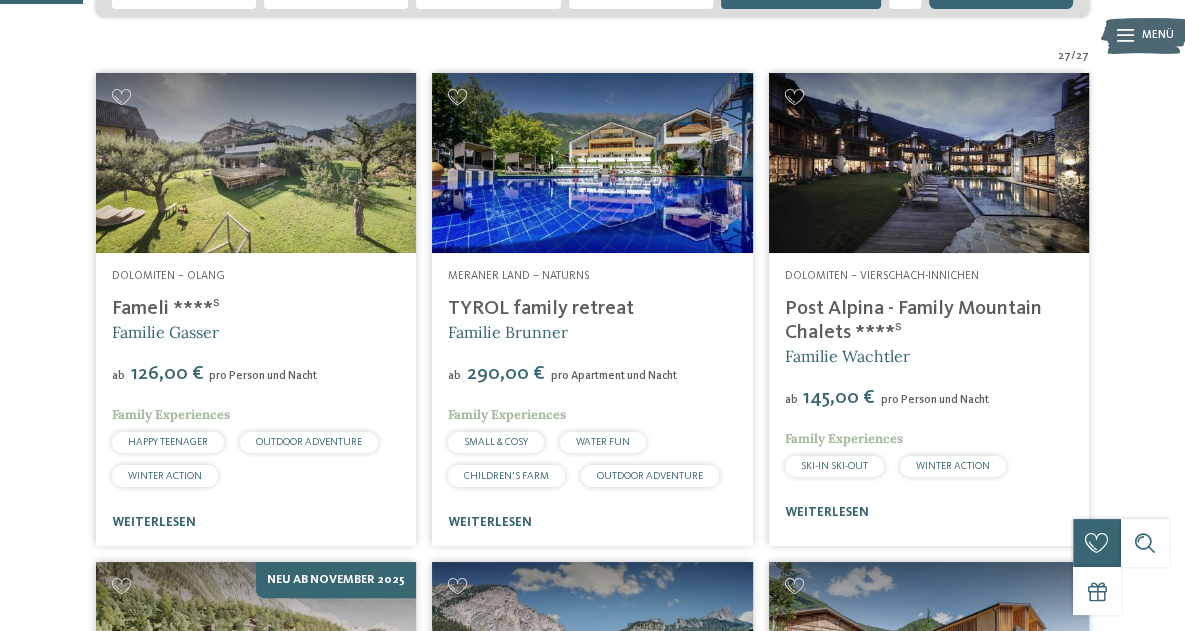scroll, scrollTop: 411, scrollLeft: 0, axis: vertical 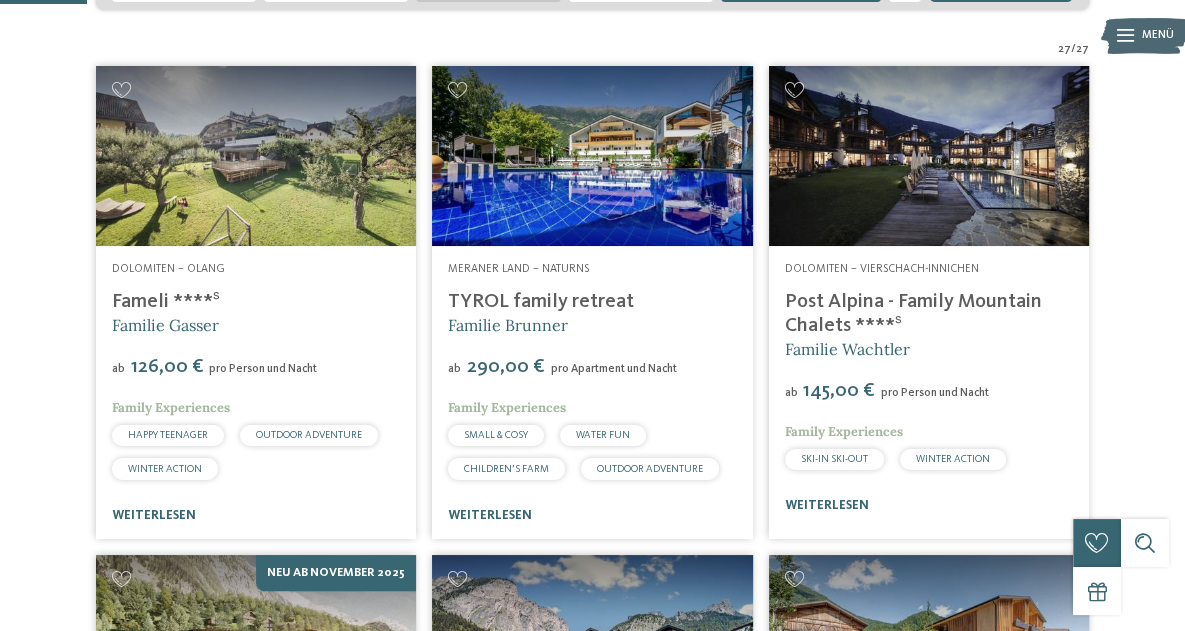 click on "Region" at bounding box center (488, -14) 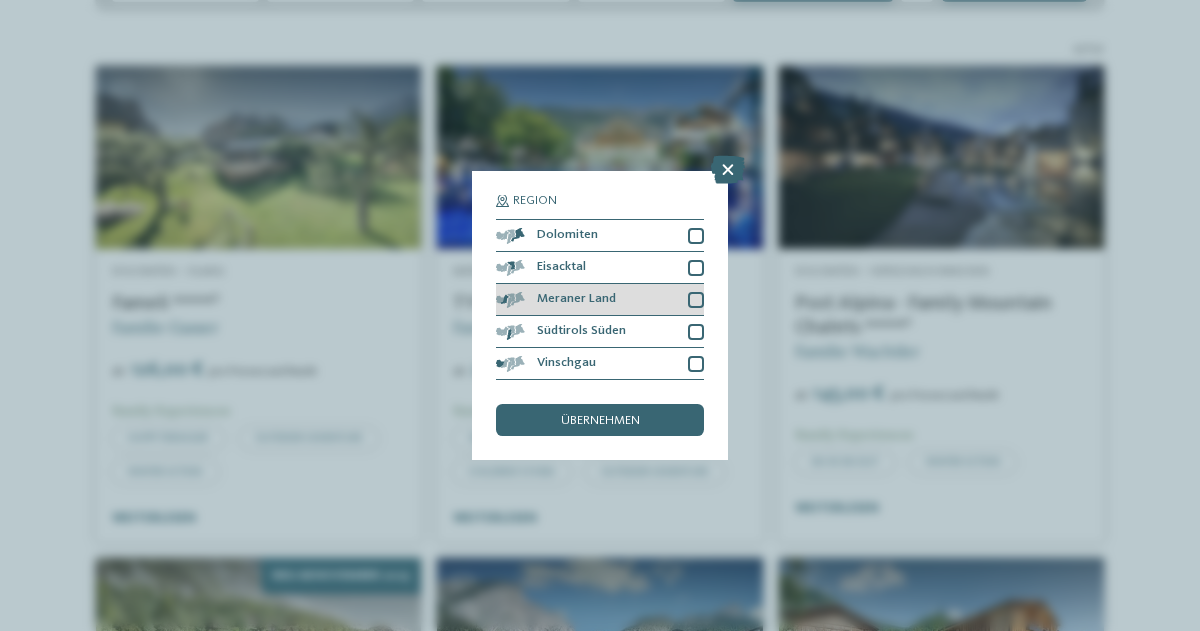 click at bounding box center [696, 300] 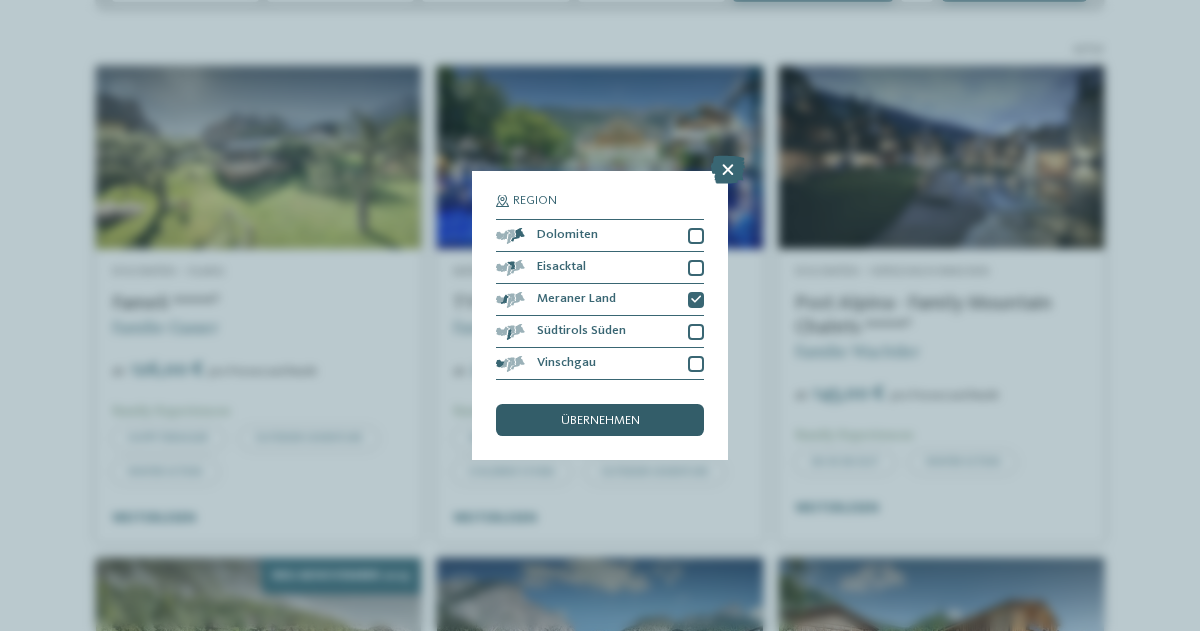 click on "übernehmen" at bounding box center (600, 420) 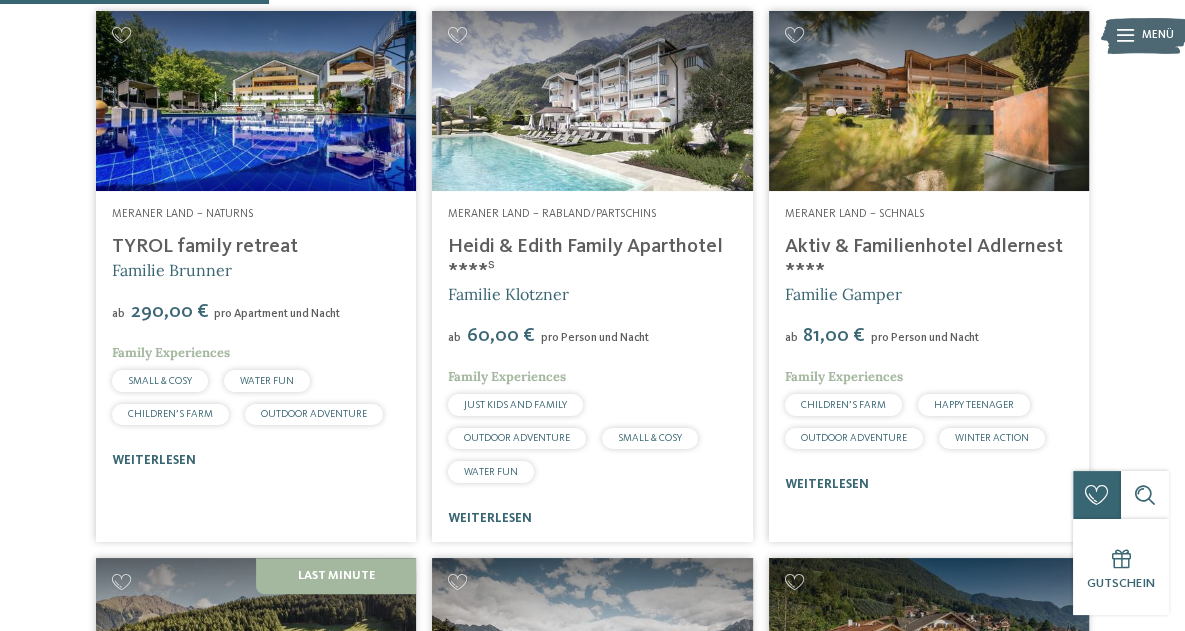 scroll, scrollTop: 566, scrollLeft: 0, axis: vertical 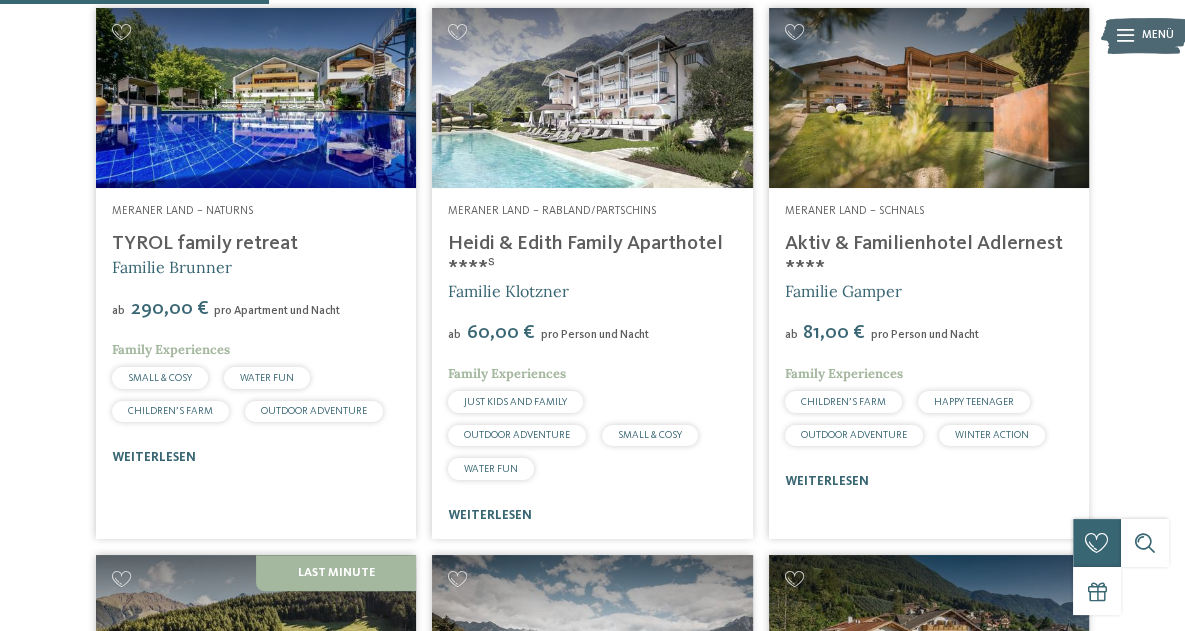 click on "Aktiv & Familienhotel Adlernest ****" at bounding box center [924, 256] 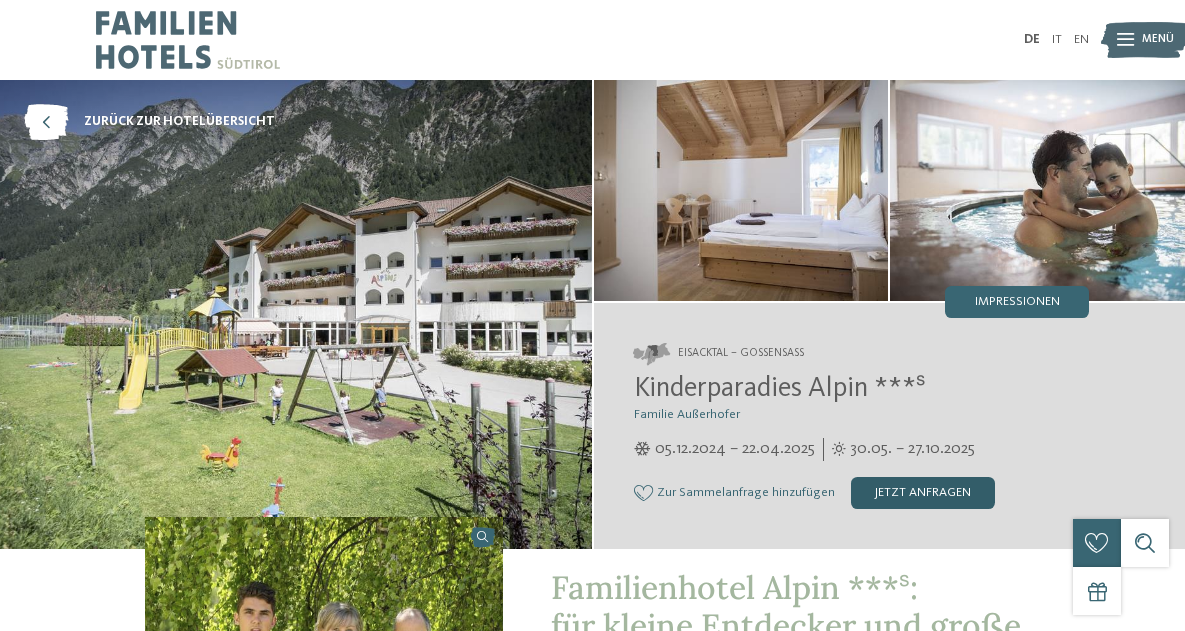 scroll, scrollTop: 0, scrollLeft: 0, axis: both 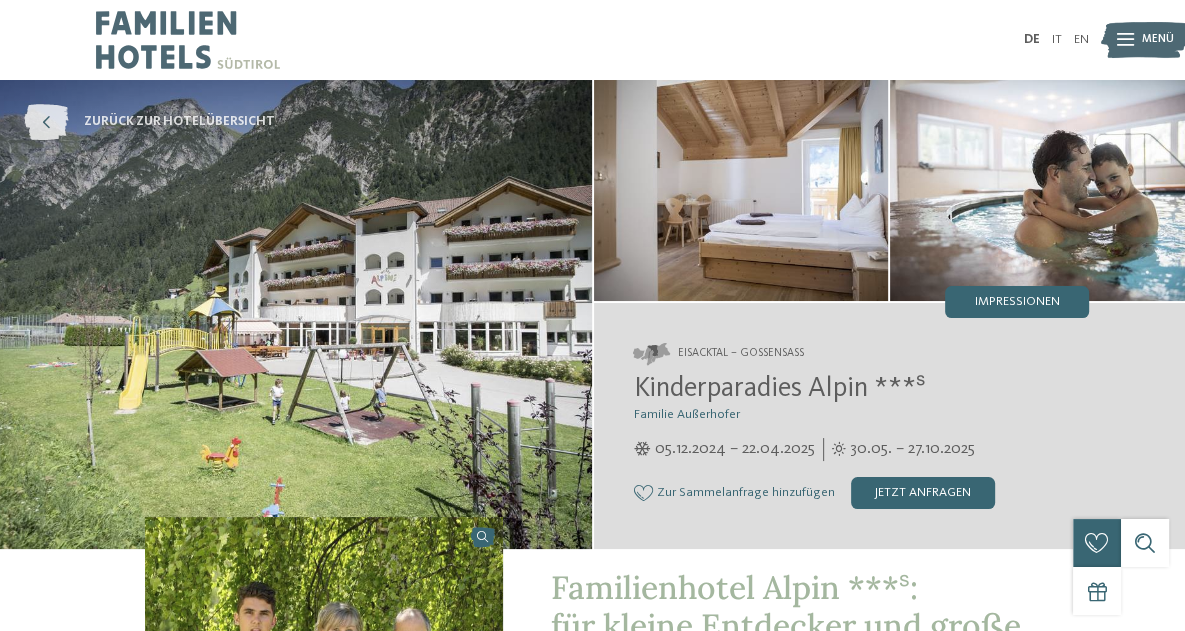 click at bounding box center [46, 122] 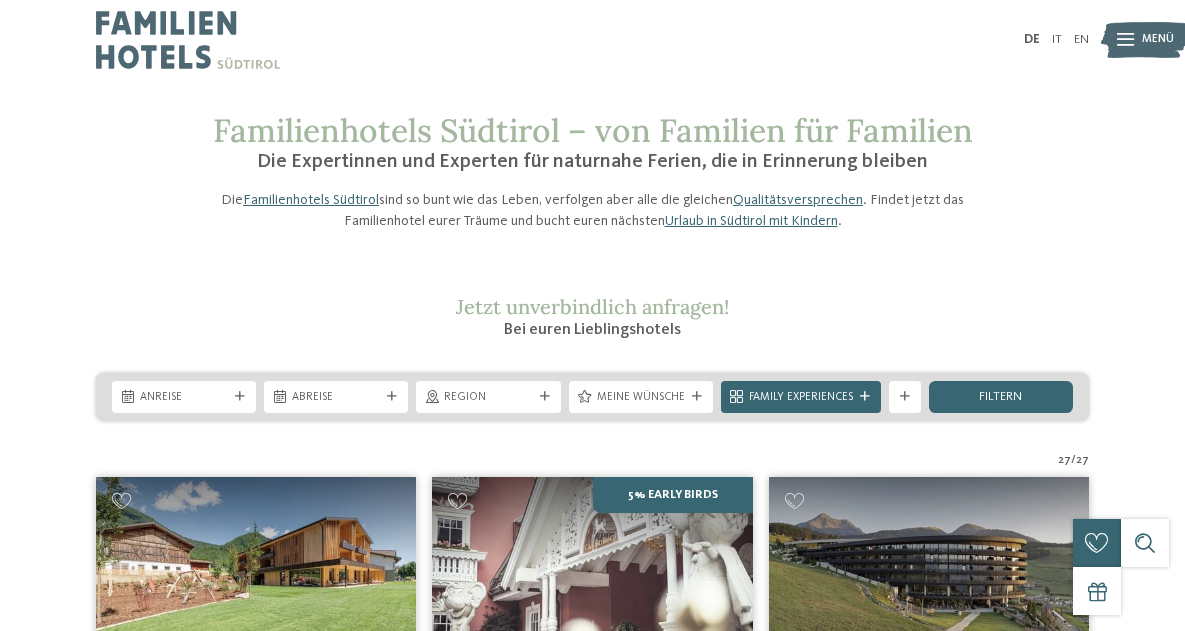 scroll, scrollTop: 0, scrollLeft: 0, axis: both 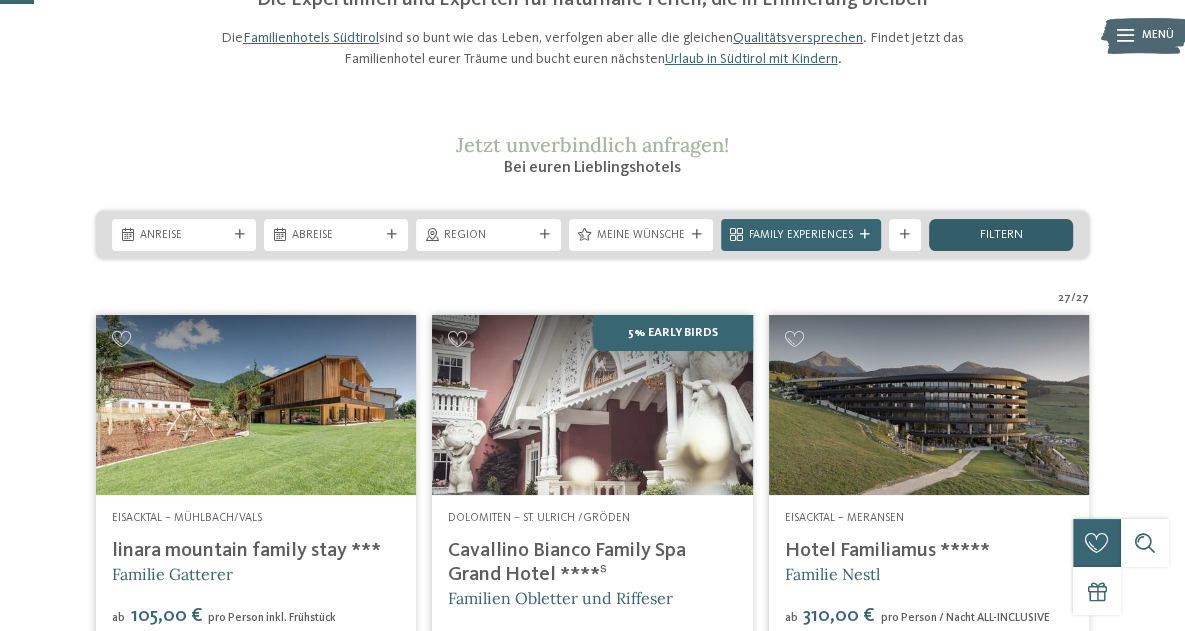 click on "filtern" at bounding box center [1001, 235] 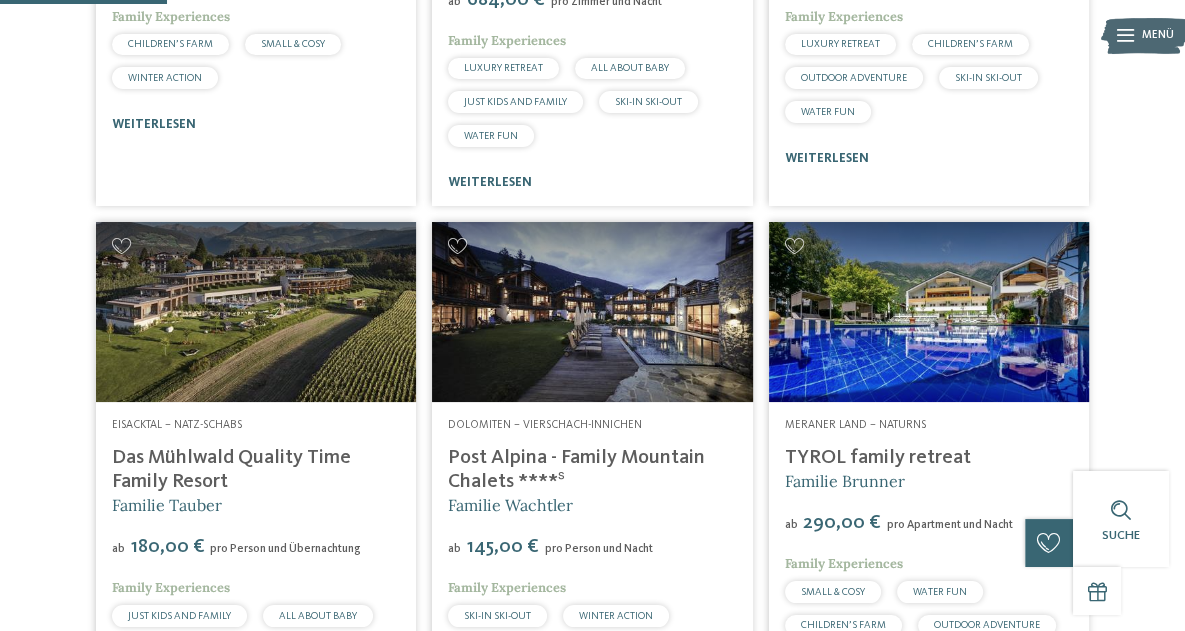scroll, scrollTop: 807, scrollLeft: 0, axis: vertical 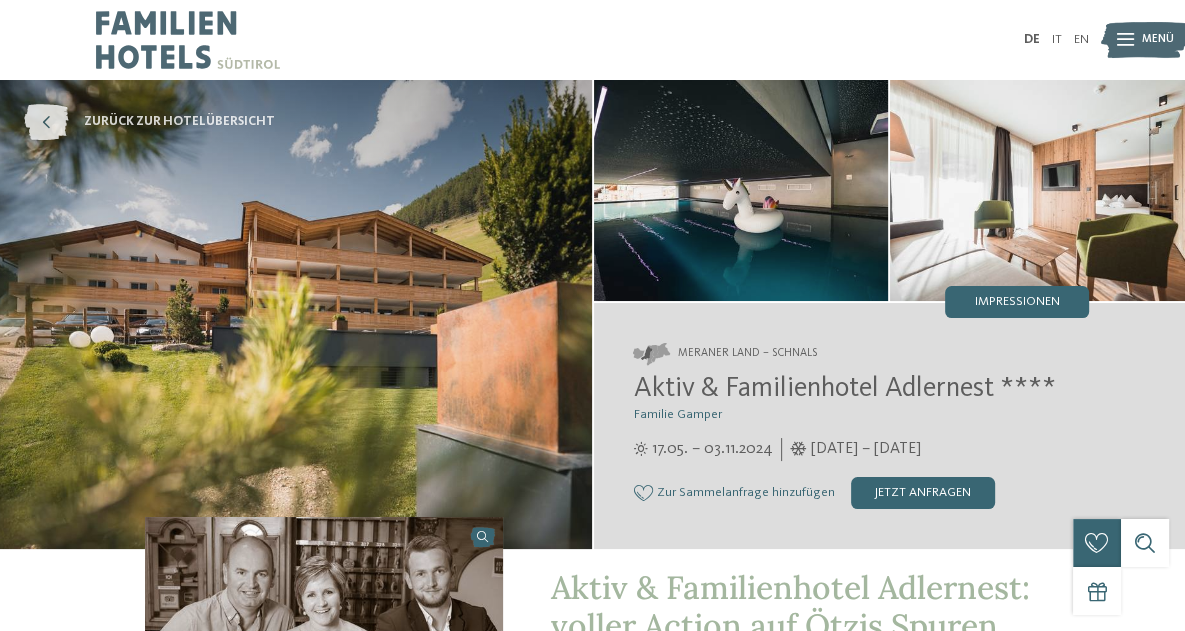 click at bounding box center [46, 122] 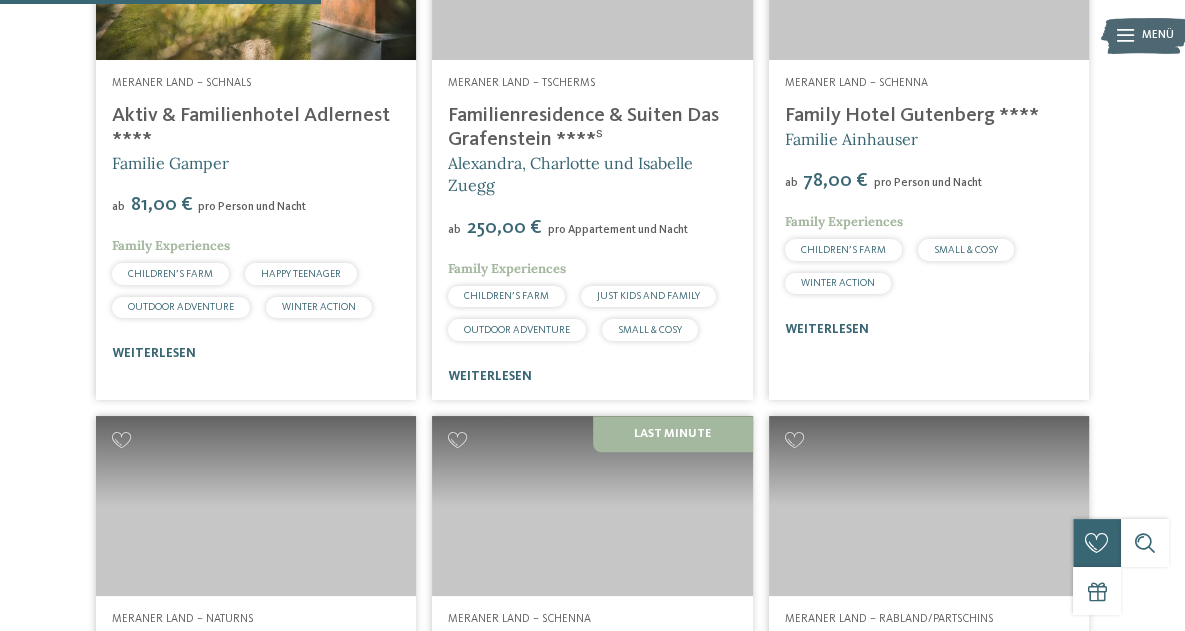 scroll, scrollTop: 0, scrollLeft: 0, axis: both 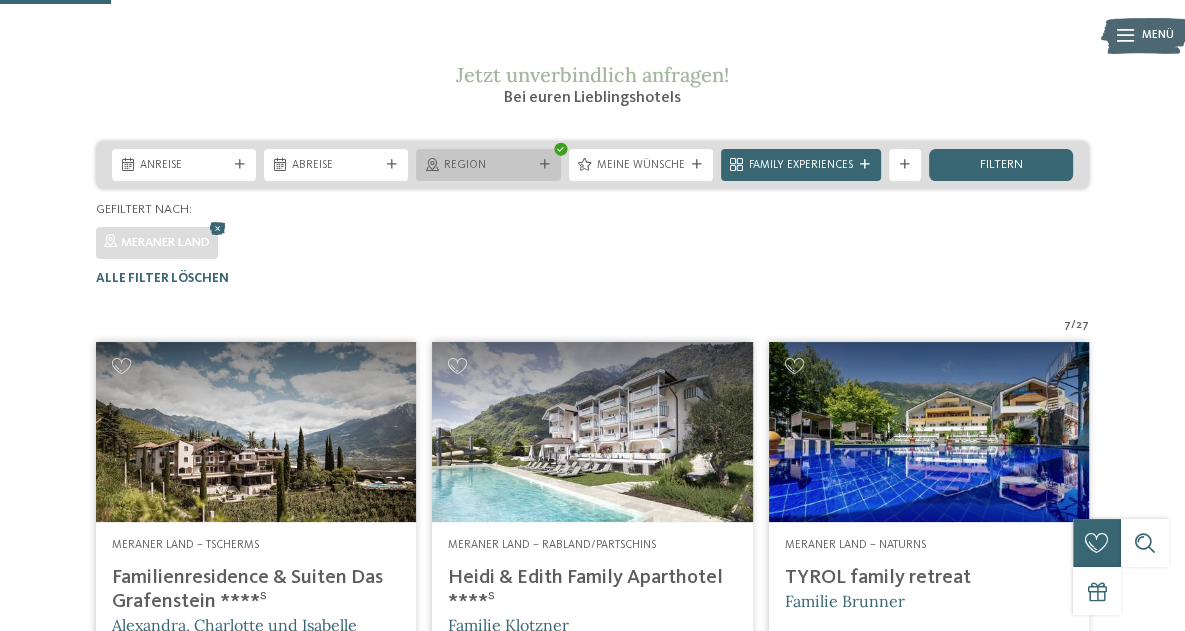 click on "Region" at bounding box center (488, 165) 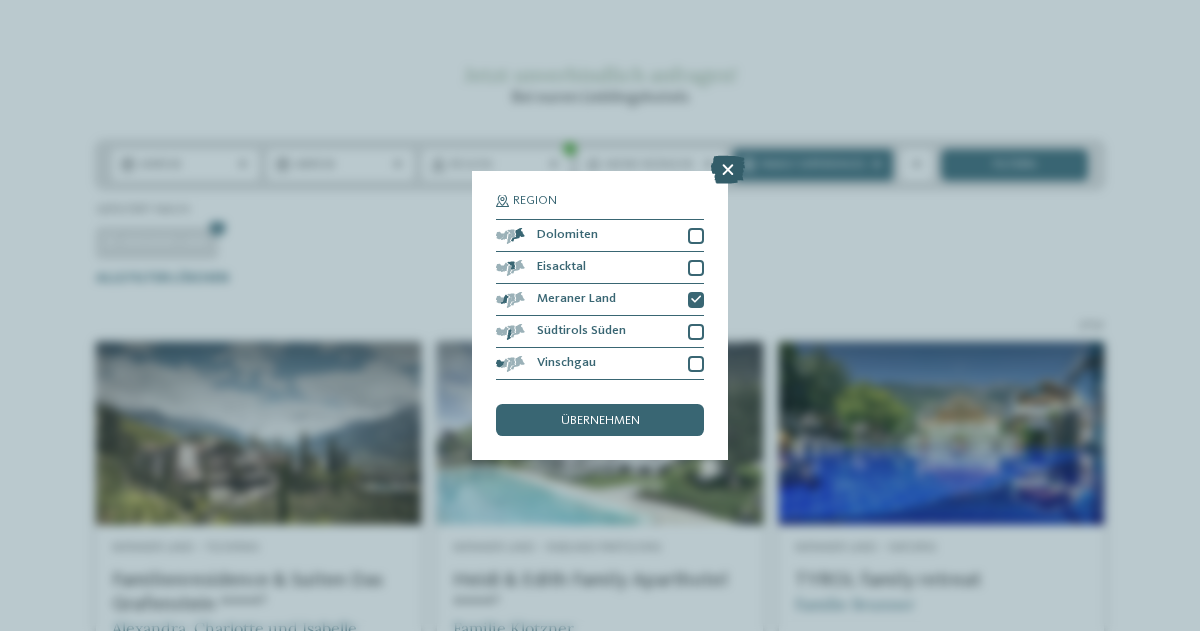 click at bounding box center [728, 170] 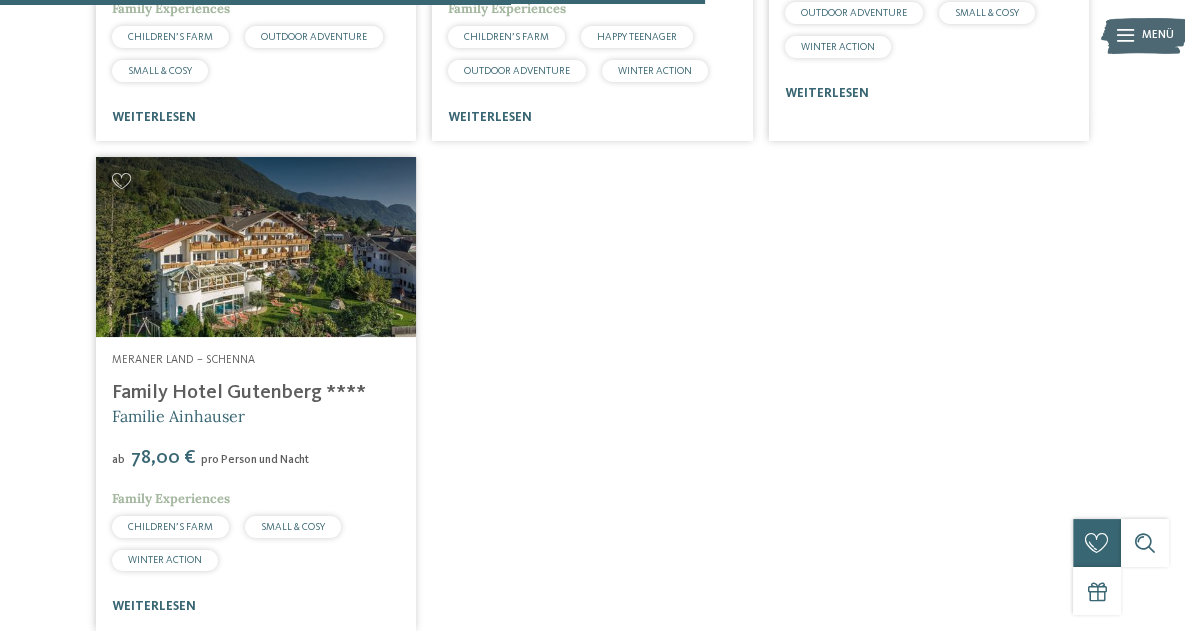 scroll, scrollTop: 1479, scrollLeft: 0, axis: vertical 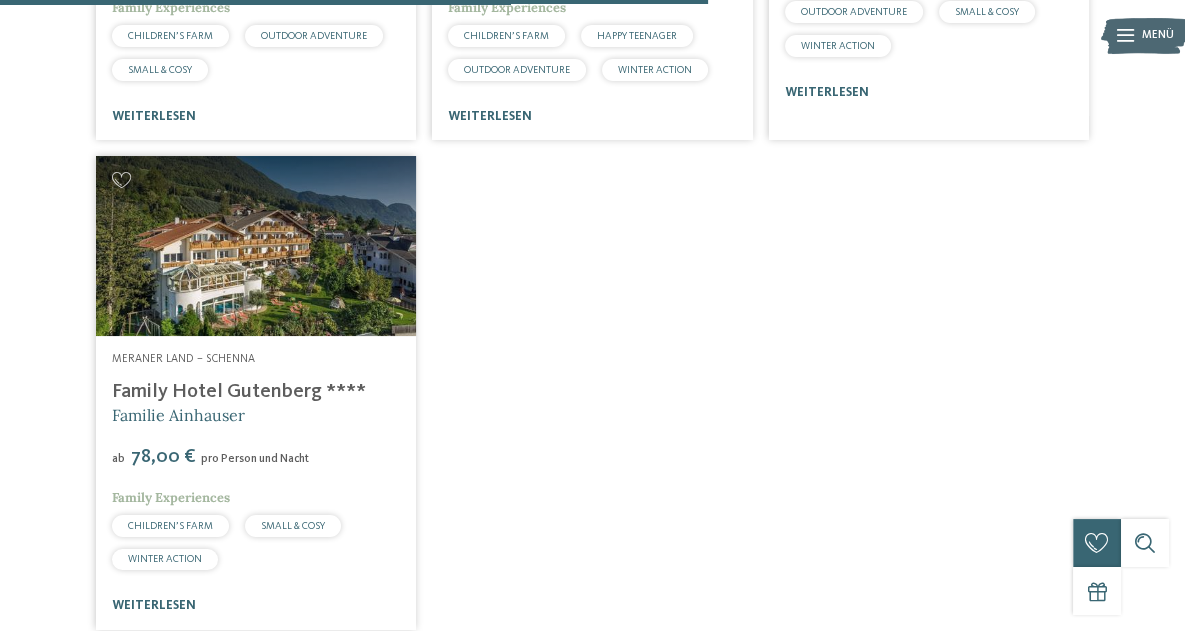 drag, startPoint x: 110, startPoint y: 425, endPoint x: 200, endPoint y: 425, distance: 90 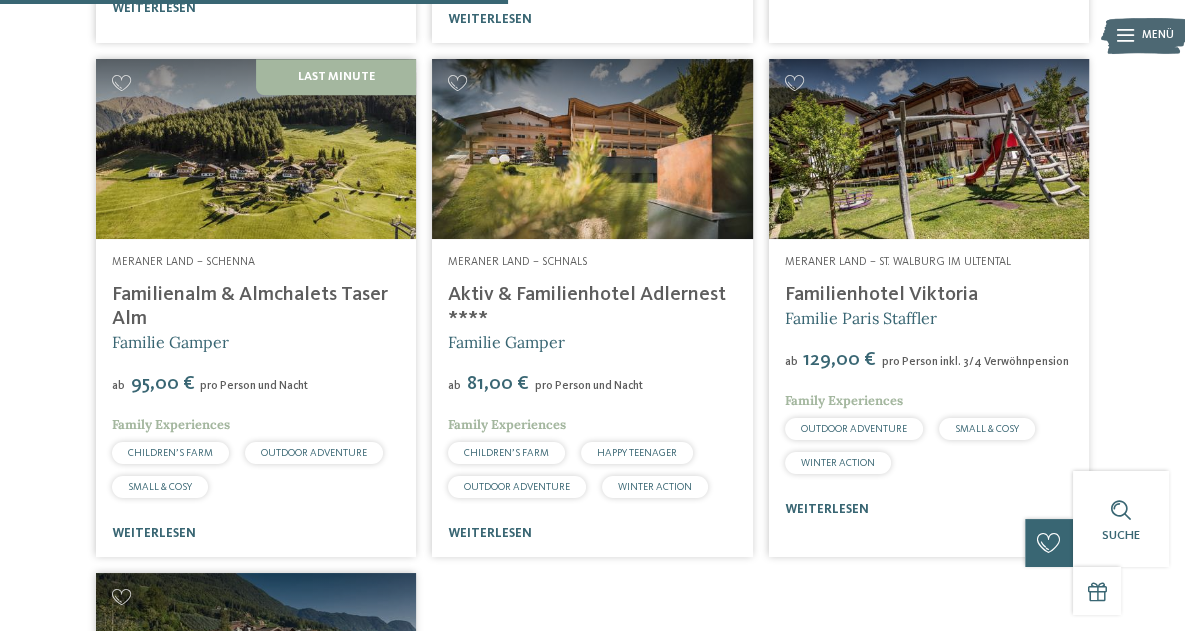 scroll, scrollTop: 1063, scrollLeft: 0, axis: vertical 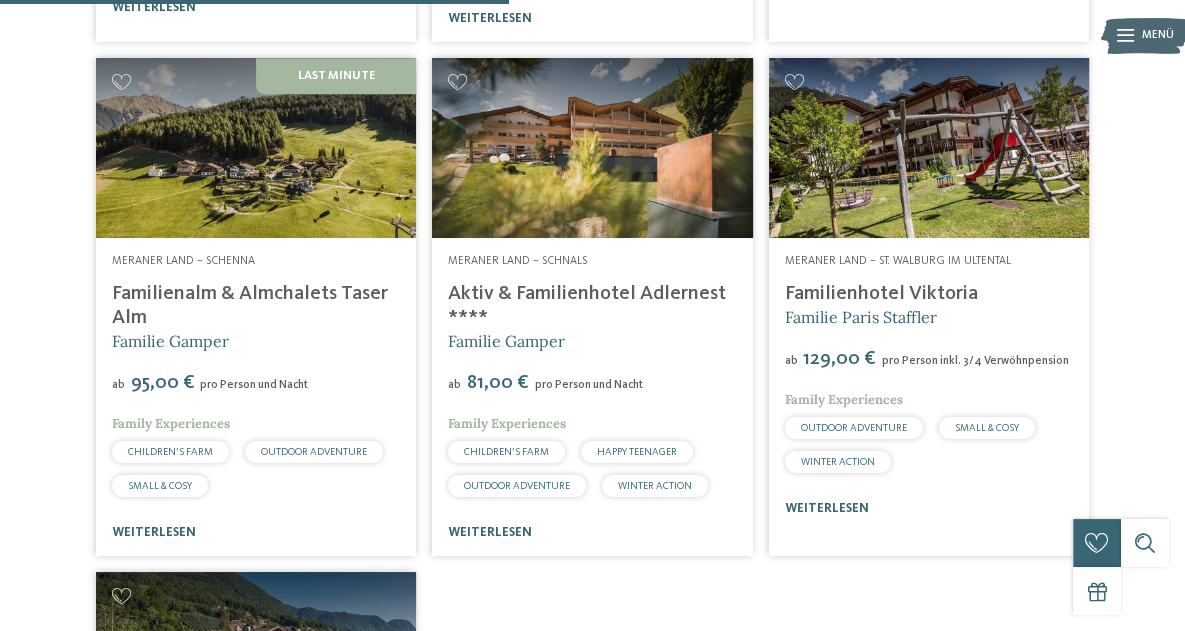 drag, startPoint x: 775, startPoint y: 332, endPoint x: 973, endPoint y: 331, distance: 198.00252 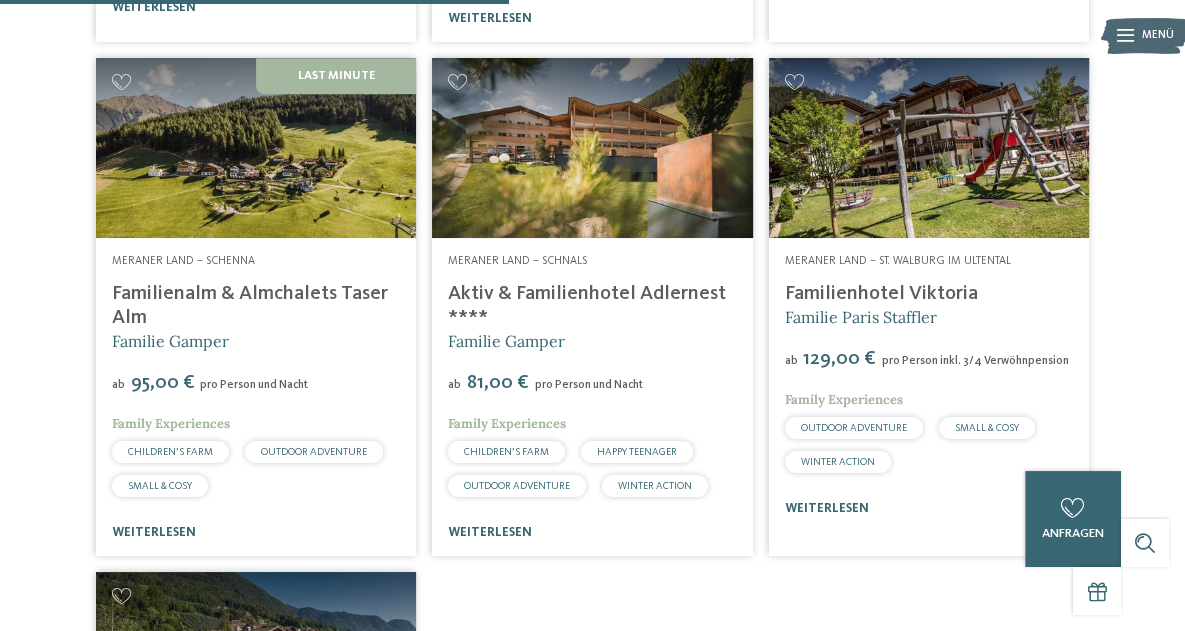 copy on "Familienhotel Viktoria" 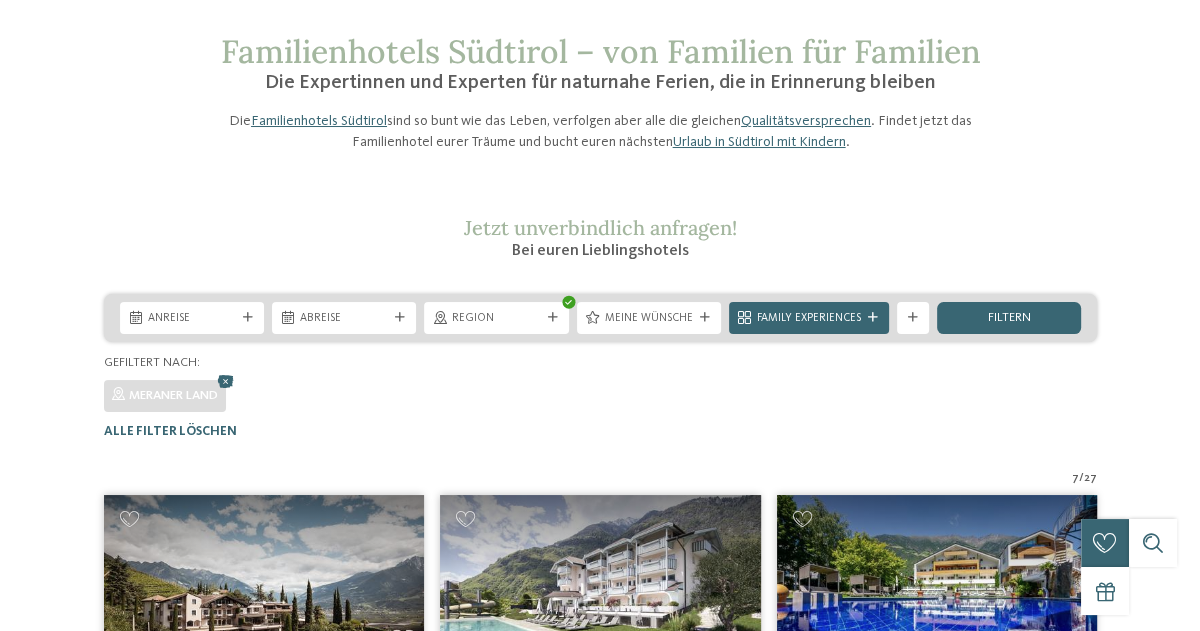 scroll, scrollTop: 0, scrollLeft: 0, axis: both 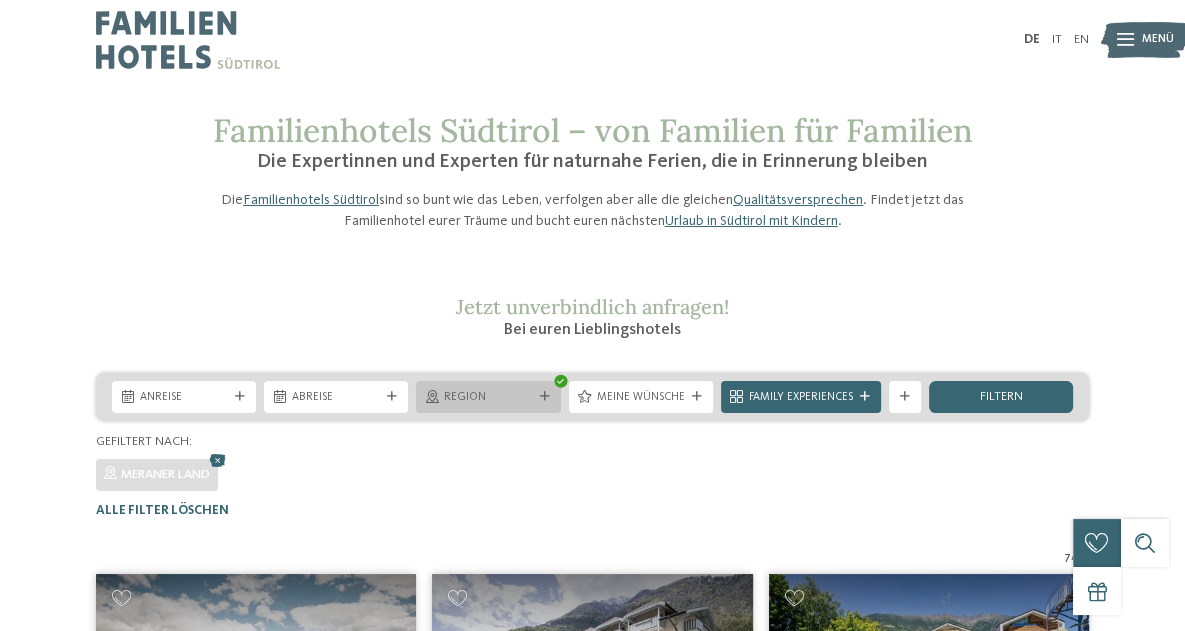 click at bounding box center [545, 397] 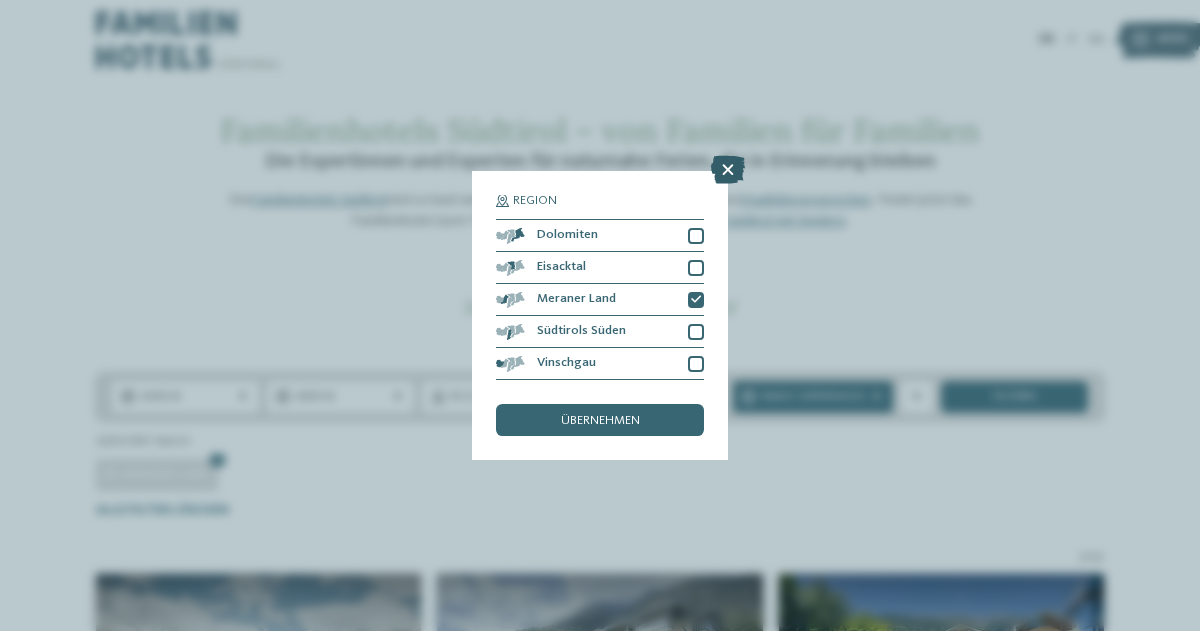 click at bounding box center (728, 170) 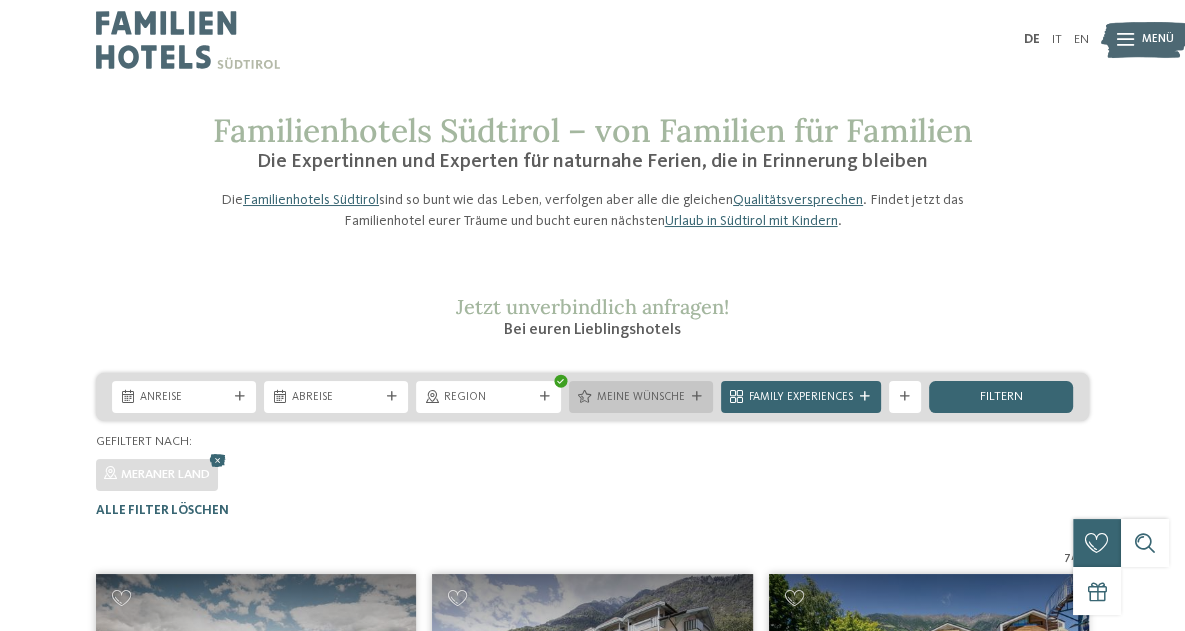 click at bounding box center (697, 397) 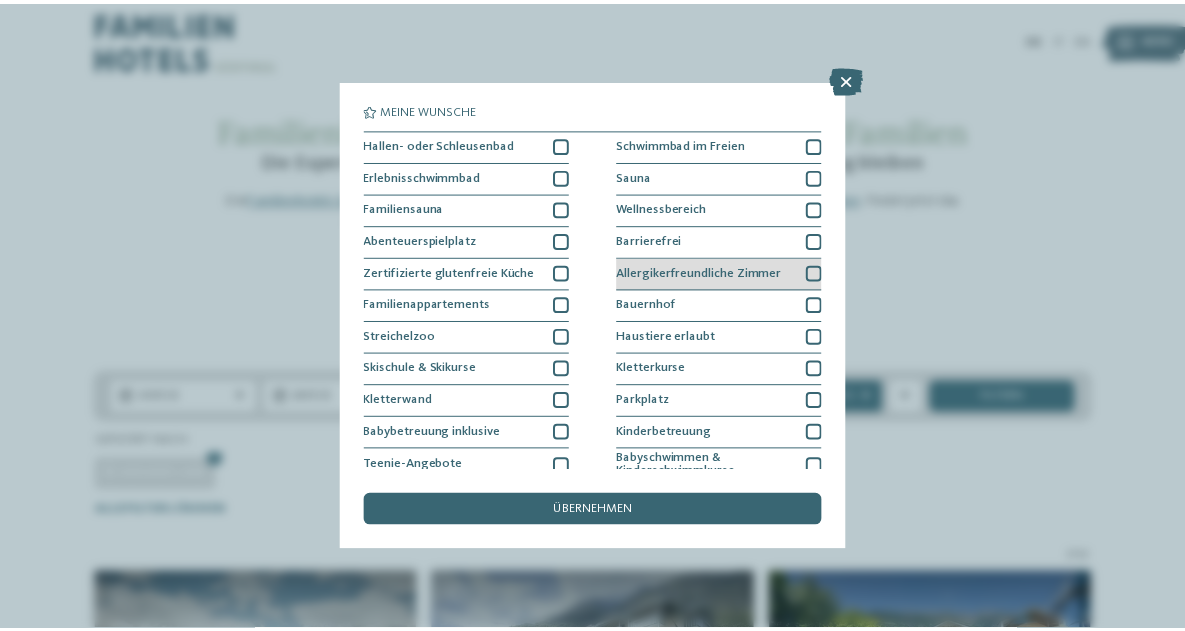 scroll, scrollTop: 207, scrollLeft: 0, axis: vertical 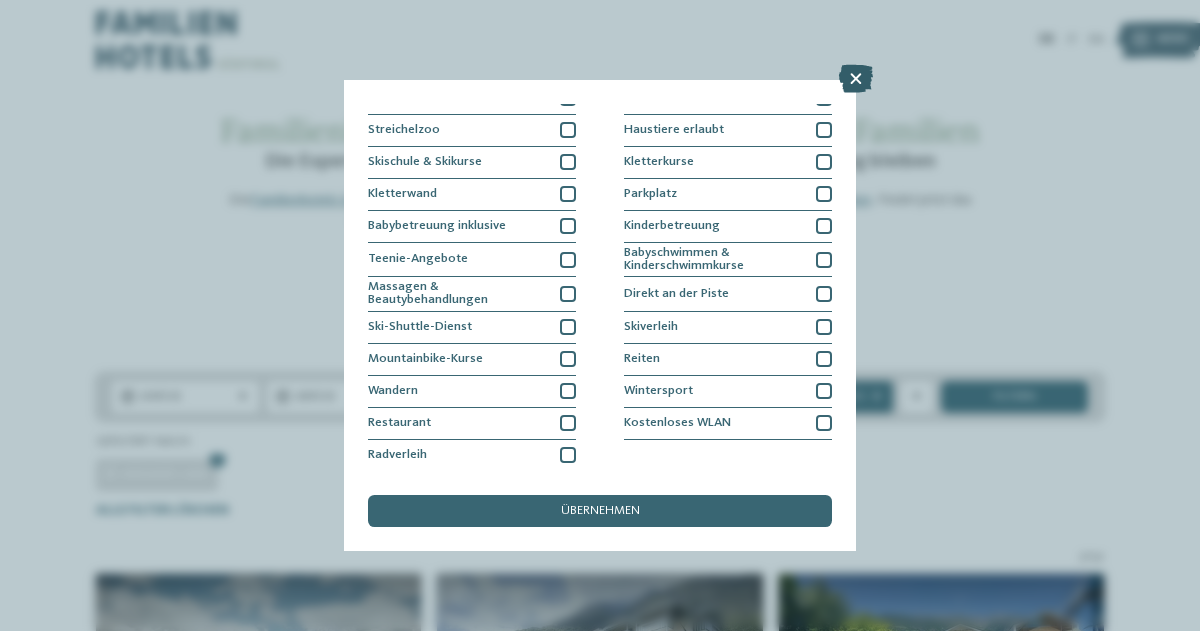 click at bounding box center [856, 79] 